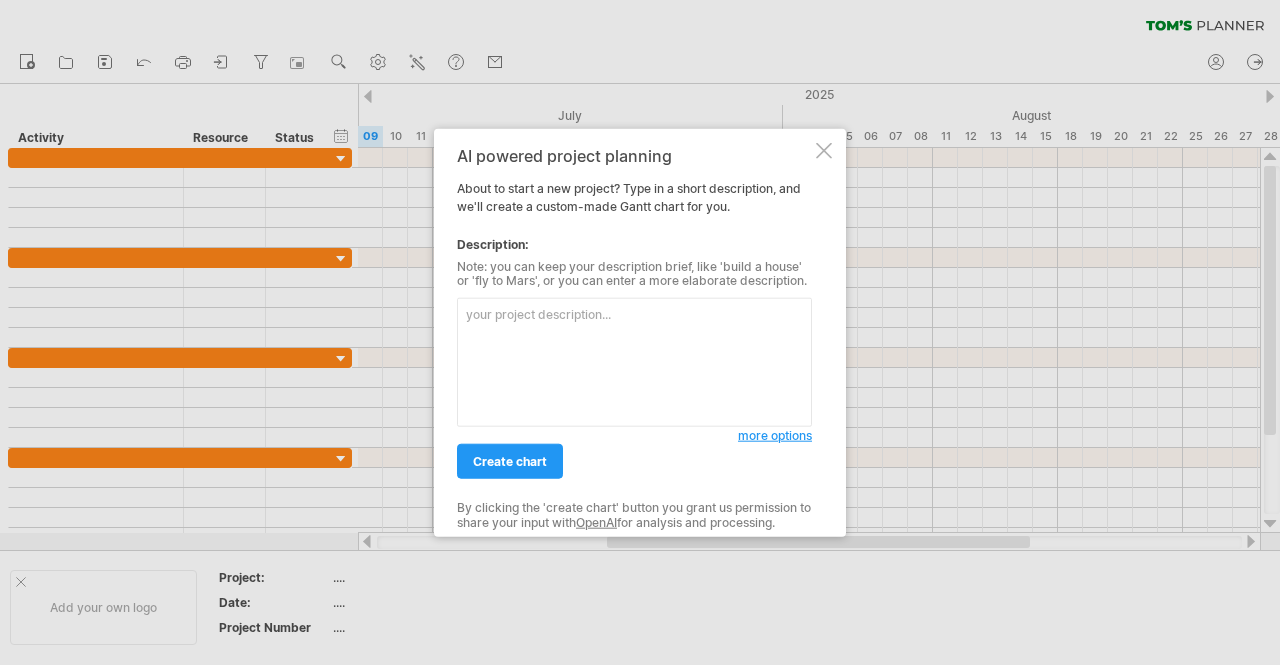 scroll, scrollTop: 0, scrollLeft: 0, axis: both 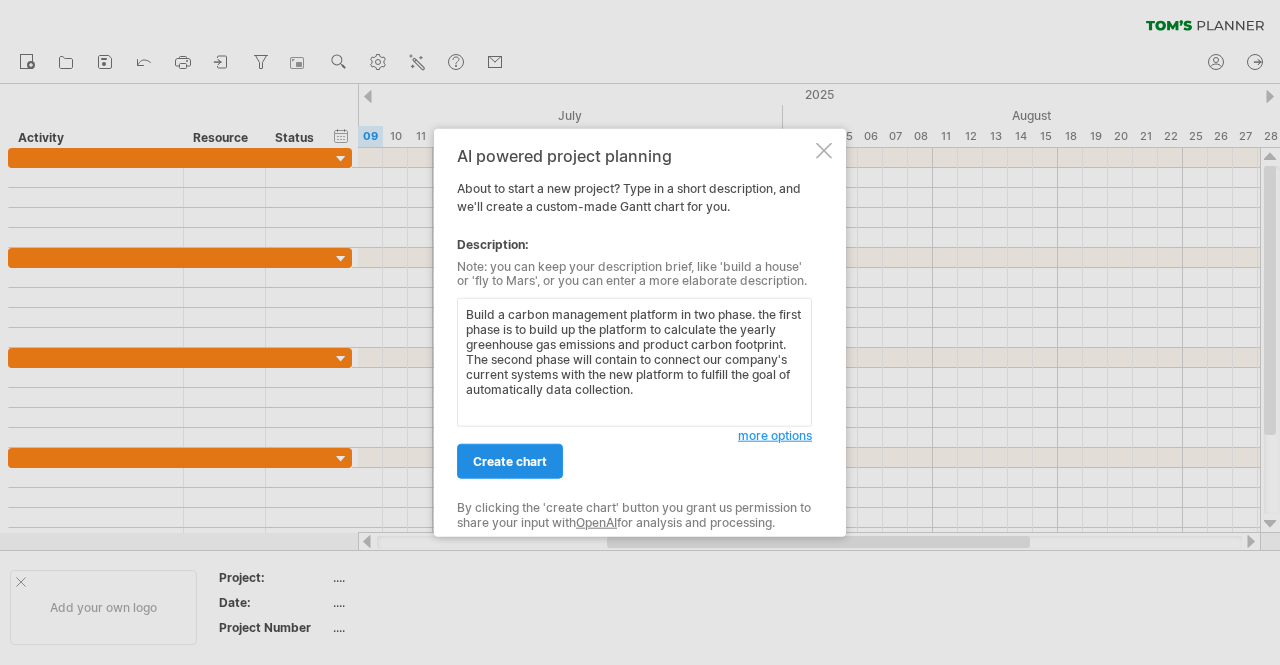 type on "Build a carbon management platform in two phase. the first phase is to build up the platform to calculate the yearly greenhouse gas emissions and product carbon footprint. The second phase will contain to connect our company's current systems with the new platform to fulfill the goal of automatically data collection." 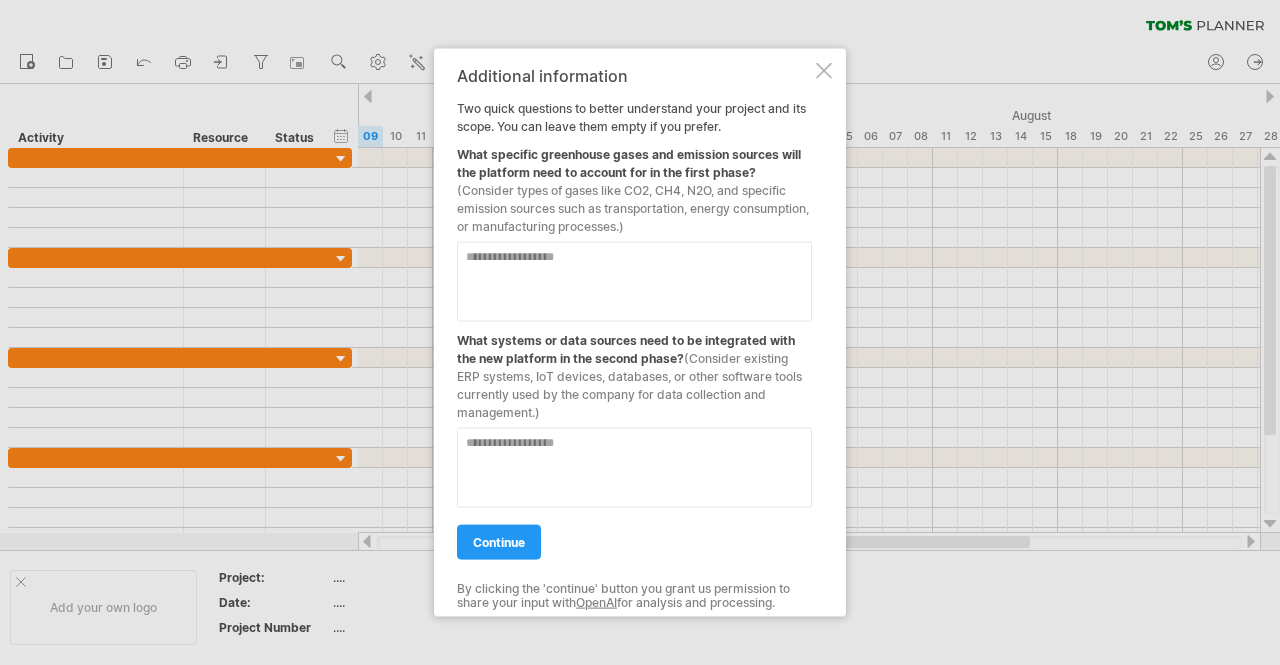 click at bounding box center [634, 281] 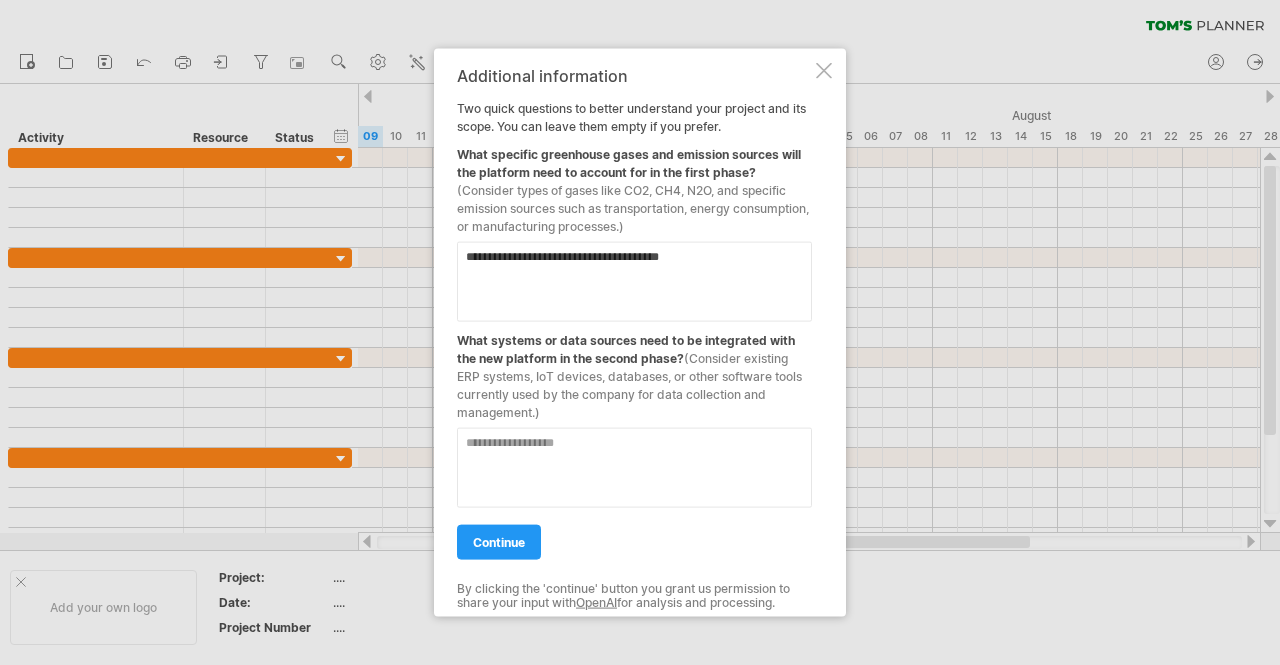 type on "**********" 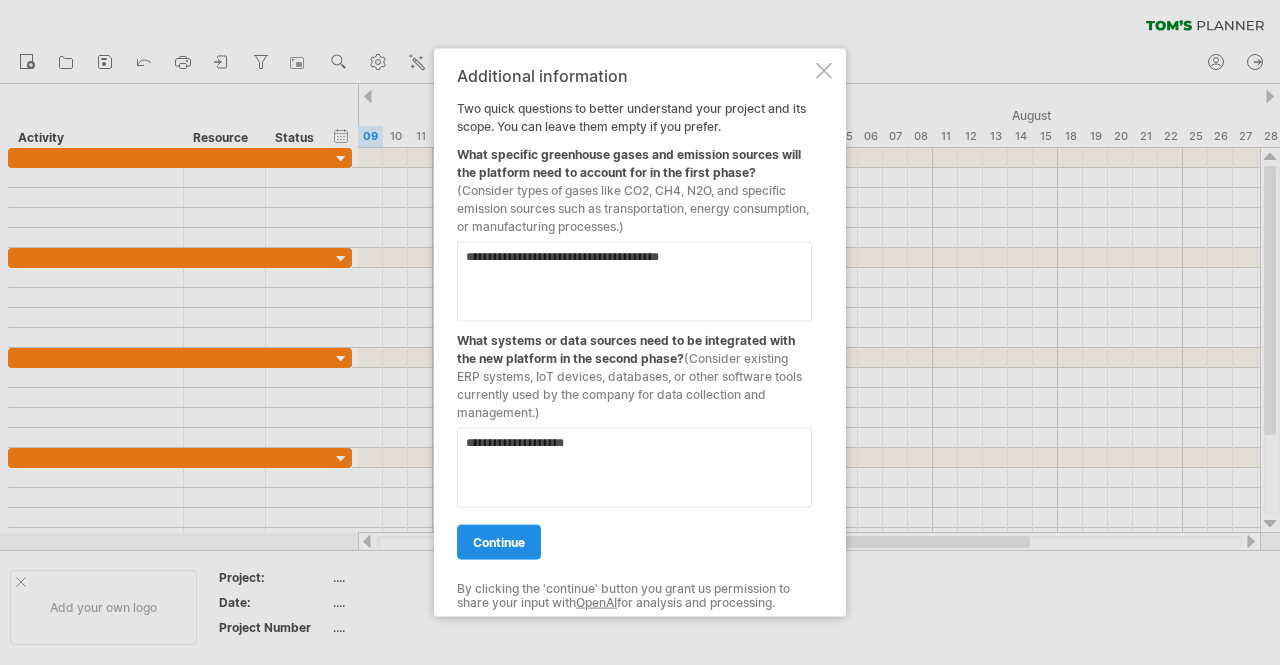 type on "**********" 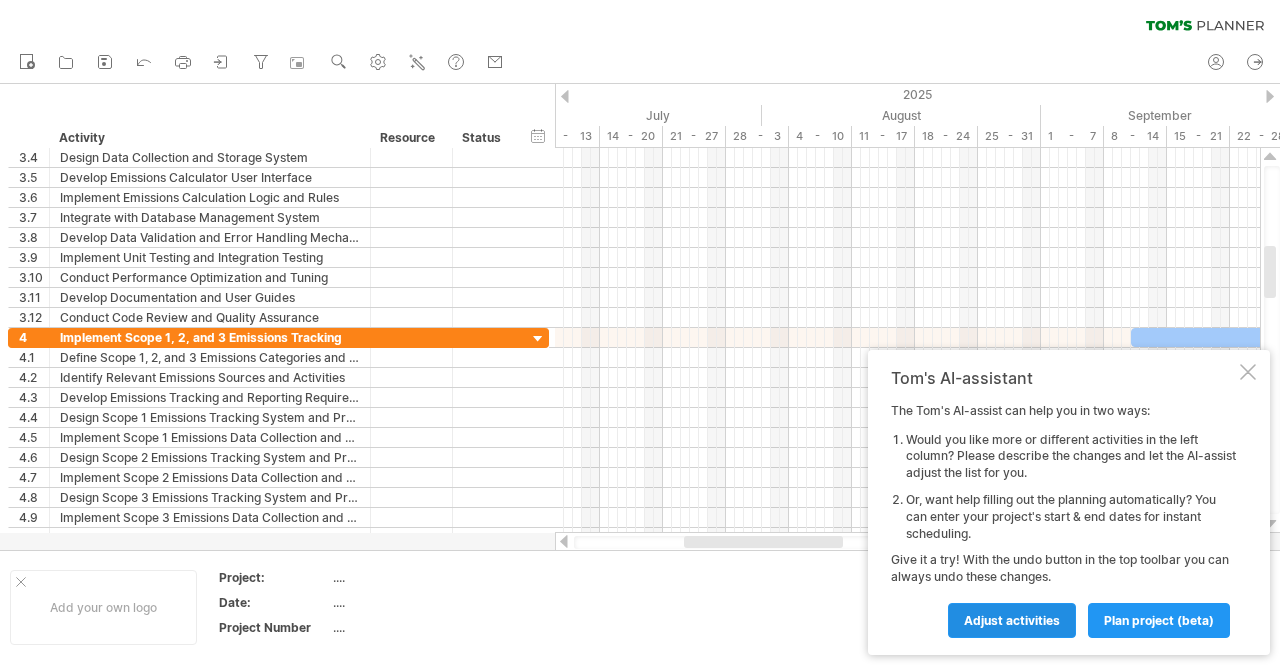 click on "Adjust activities" at bounding box center [1012, 620] 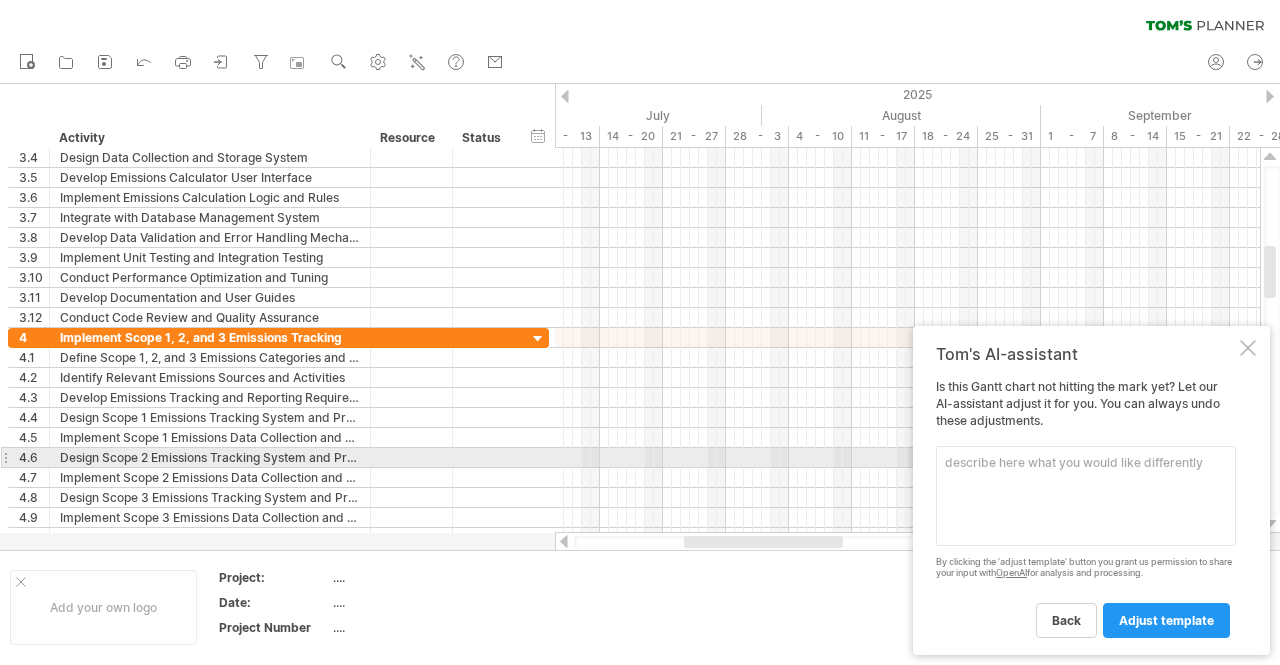 click at bounding box center (1086, 496) 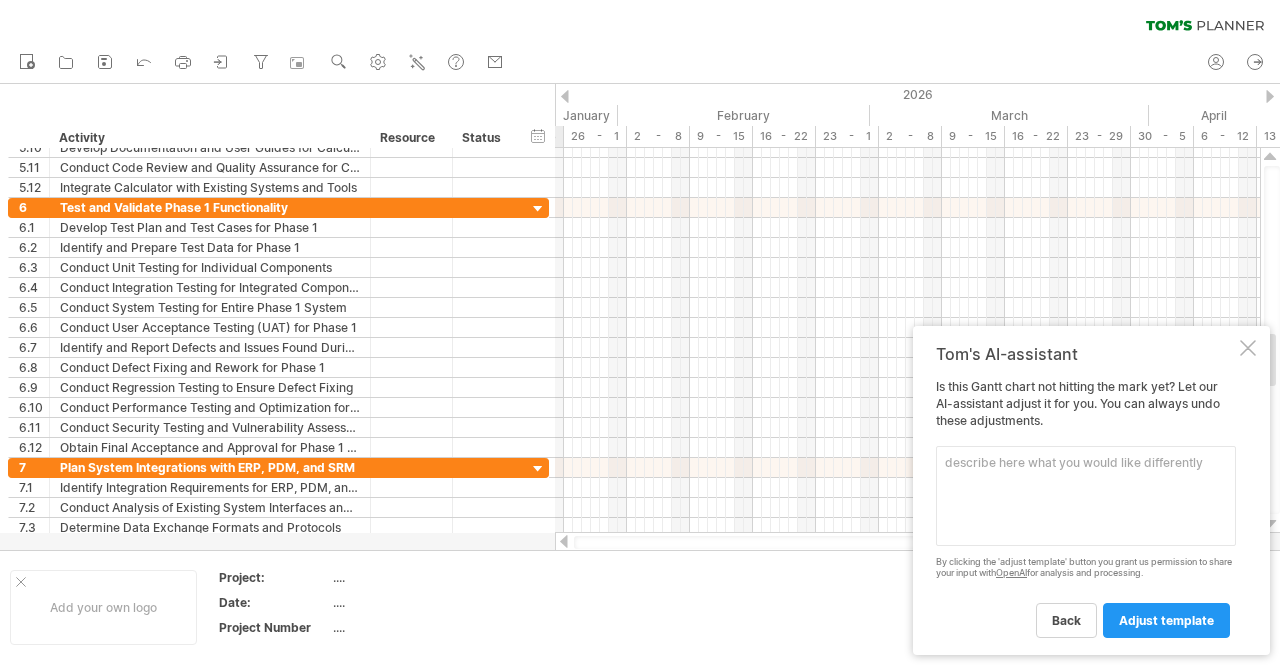 drag, startPoint x: 734, startPoint y: 541, endPoint x: 1128, endPoint y: 565, distance: 394.7303 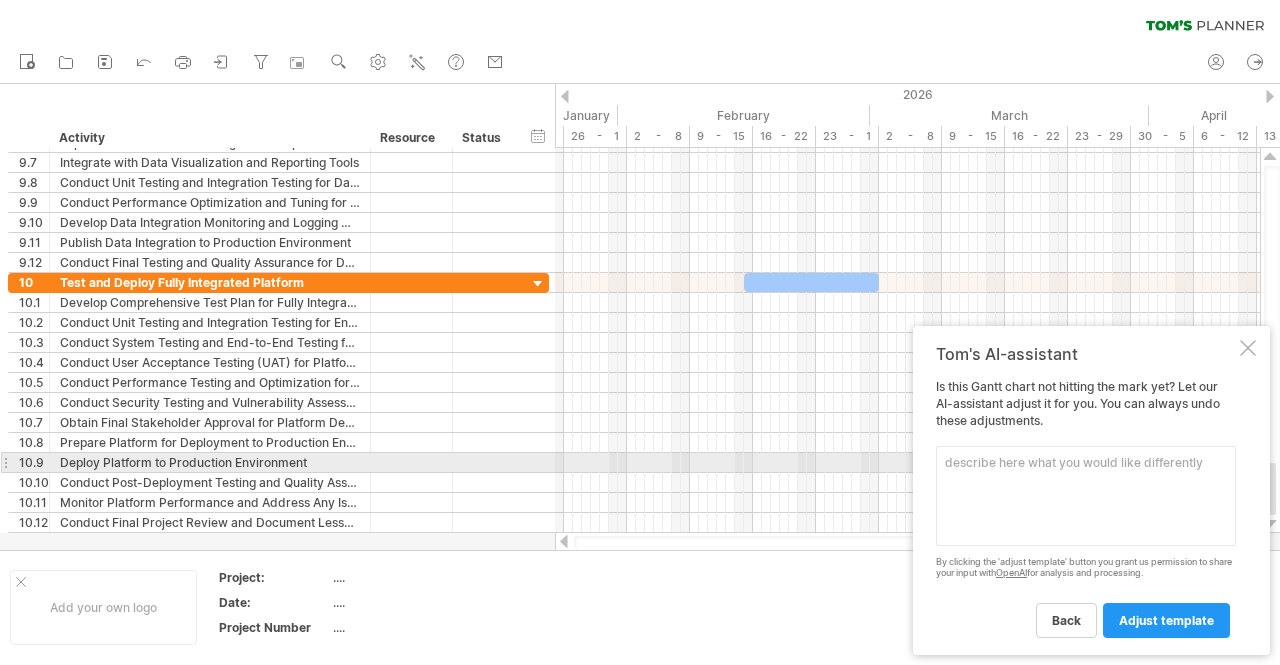 click at bounding box center (1086, 496) 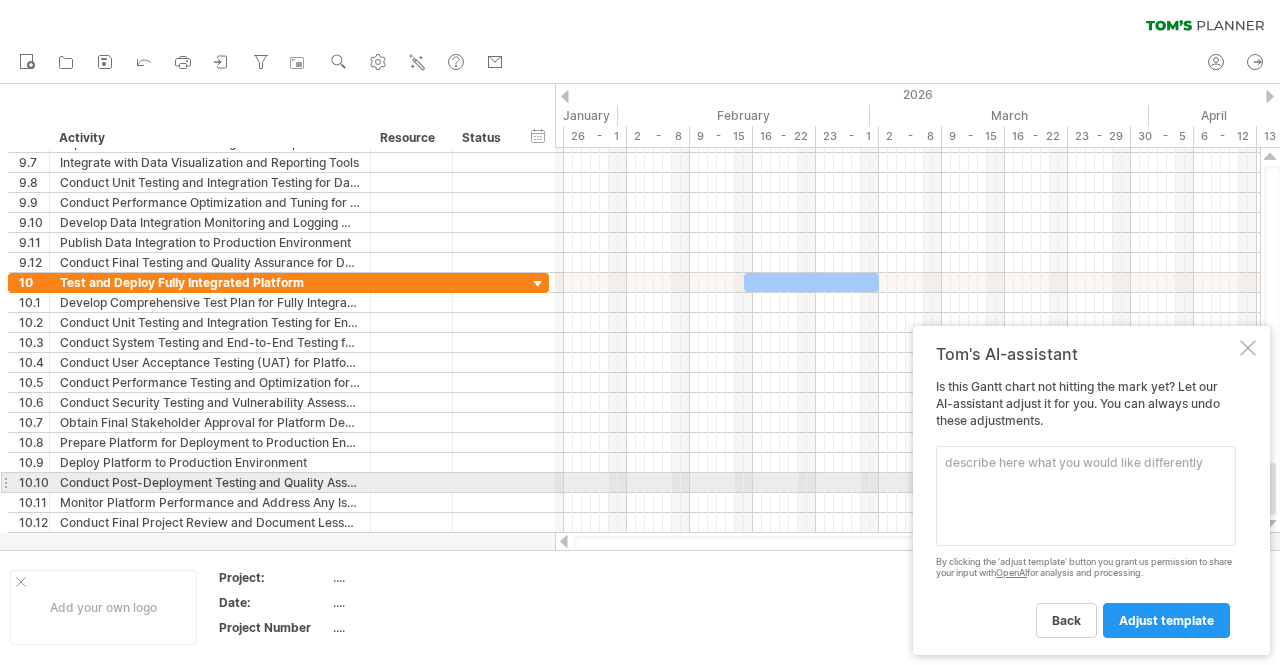 click at bounding box center (1086, 496) 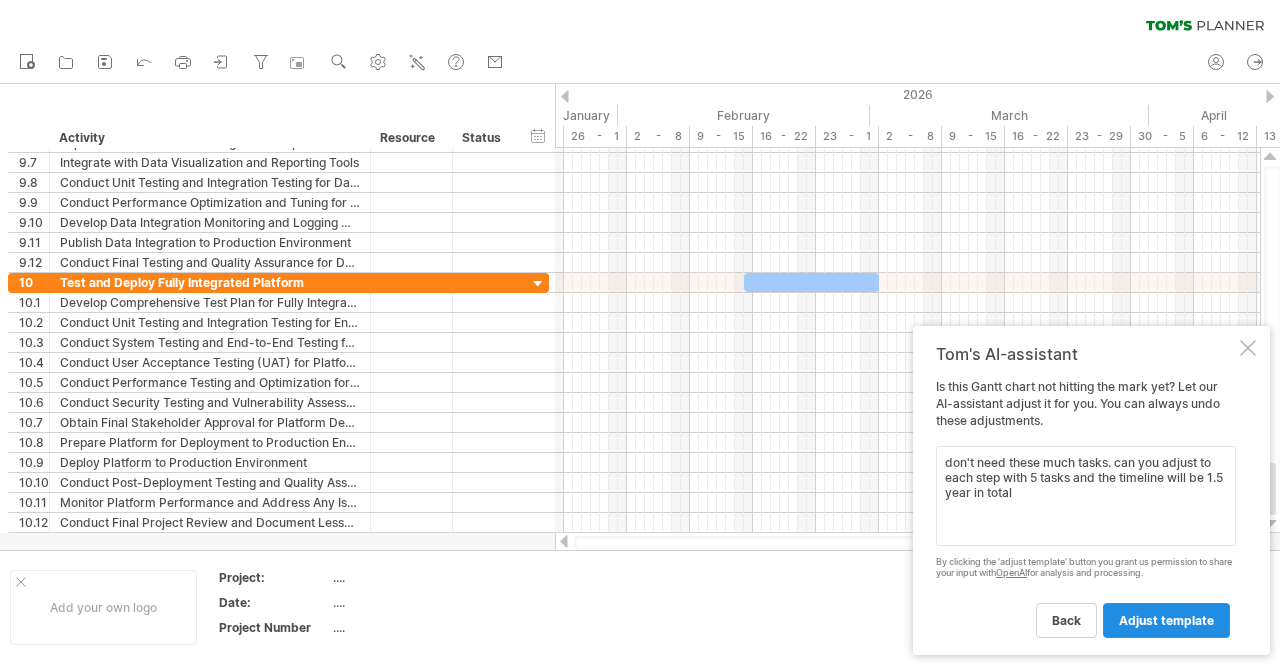 type on "don't need these much tasks. can you adjust to each step with 5 tasks and the timeline will be 1.5 year in total" 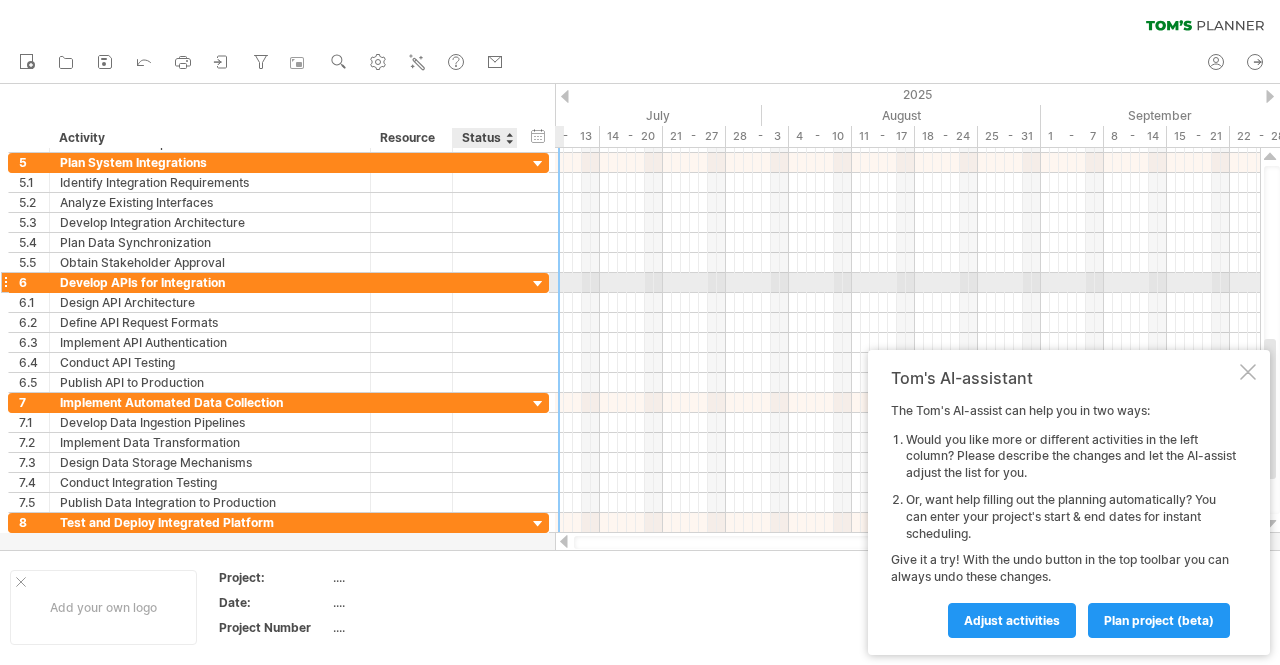 click at bounding box center [538, 284] 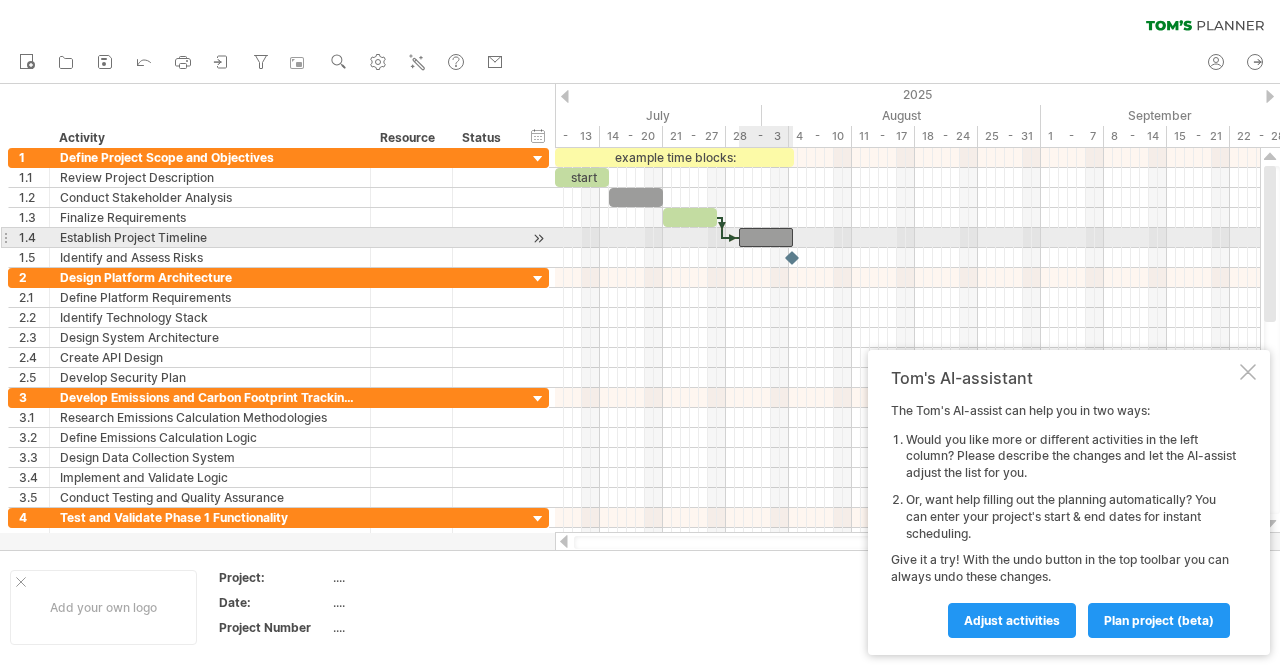 click at bounding box center [766, 237] 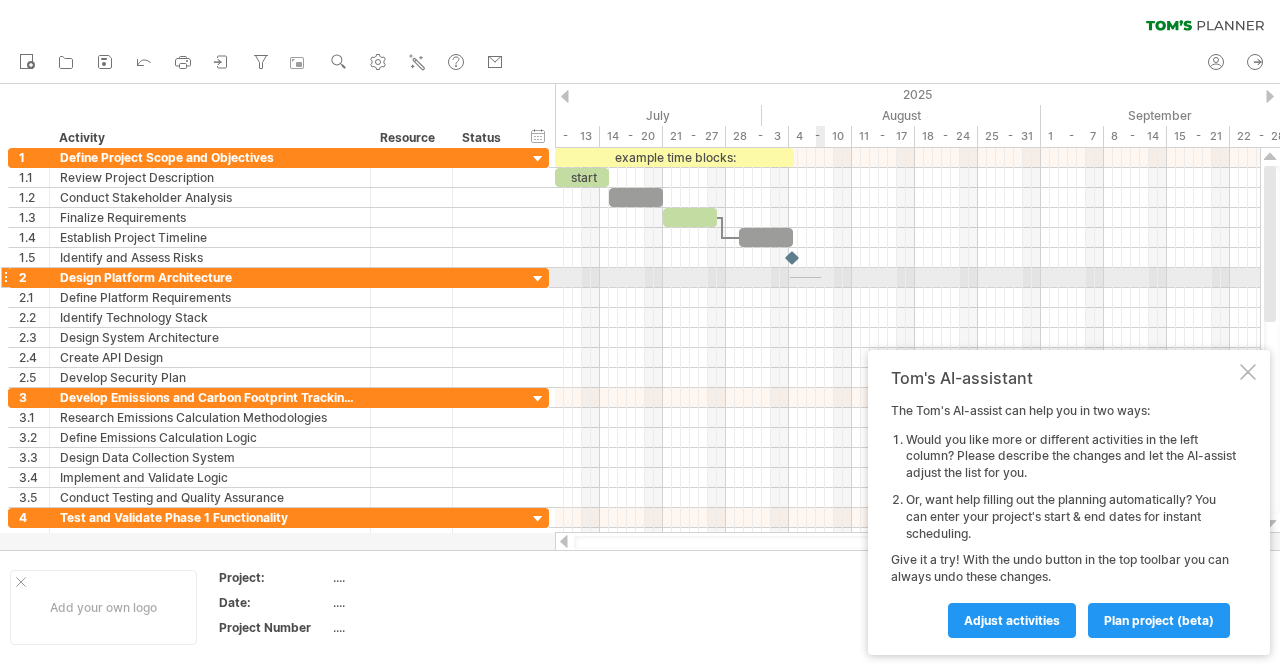 drag, startPoint x: 790, startPoint y: 277, endPoint x: 821, endPoint y: 278, distance: 31.016125 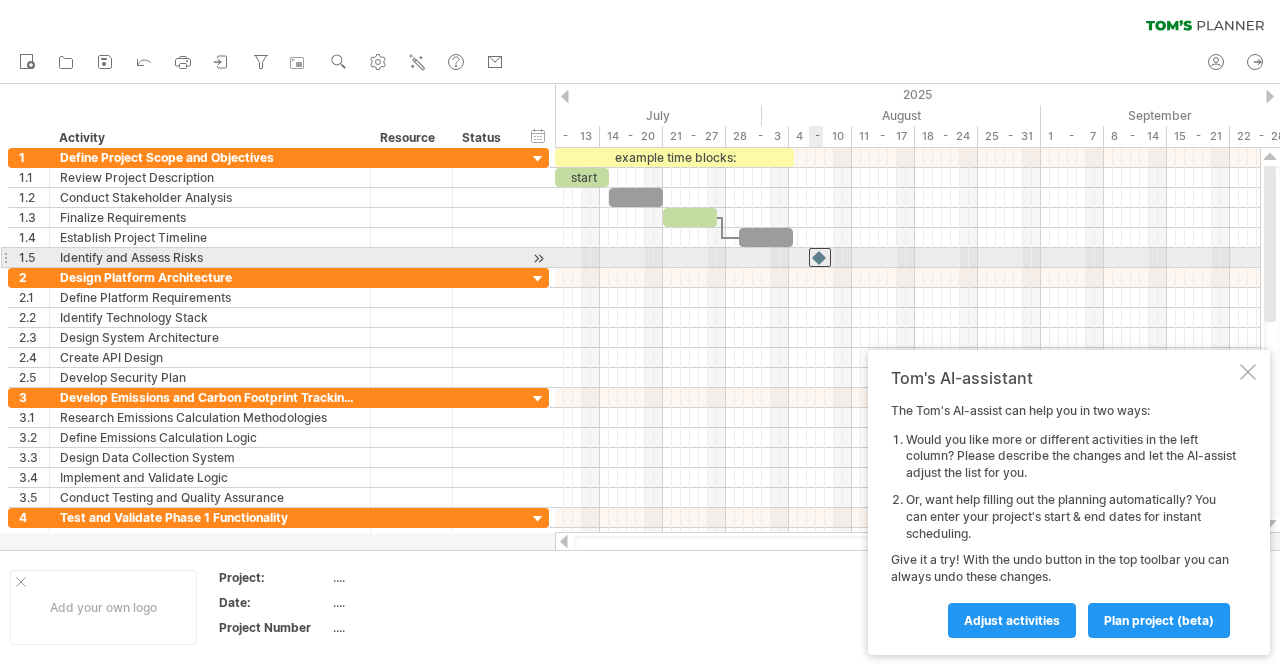 drag, startPoint x: 791, startPoint y: 253, endPoint x: 820, endPoint y: 254, distance: 29.017237 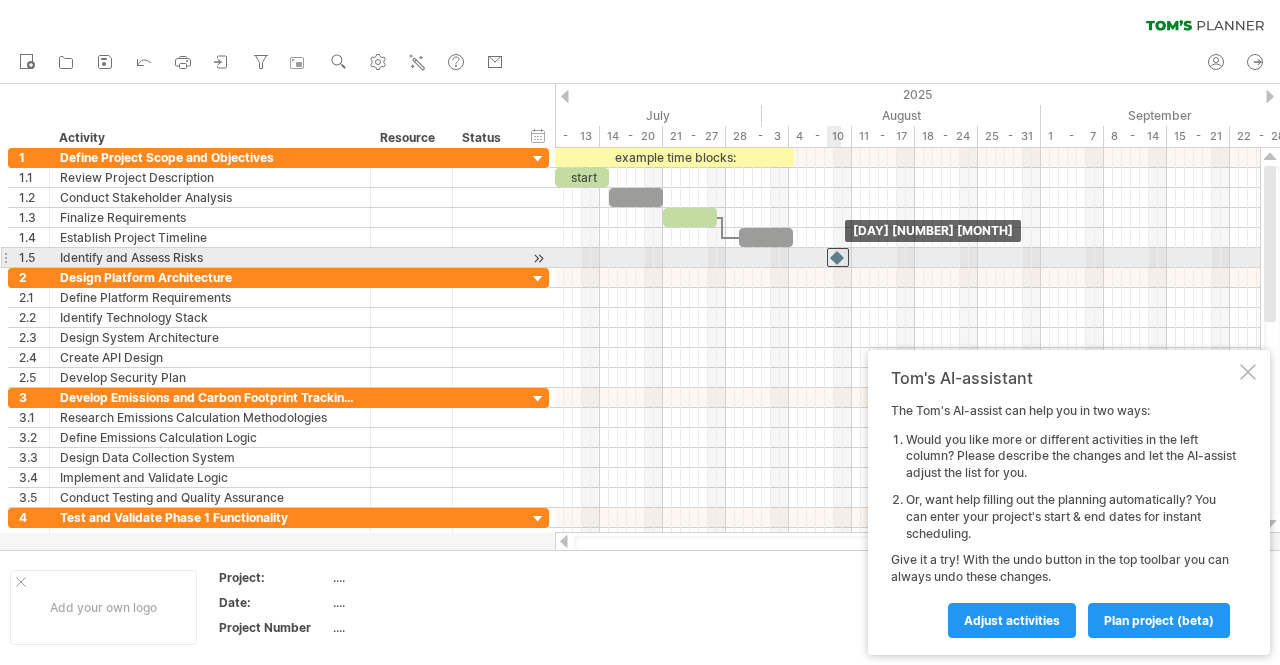 drag, startPoint x: 820, startPoint y: 254, endPoint x: 841, endPoint y: 256, distance: 21.095022 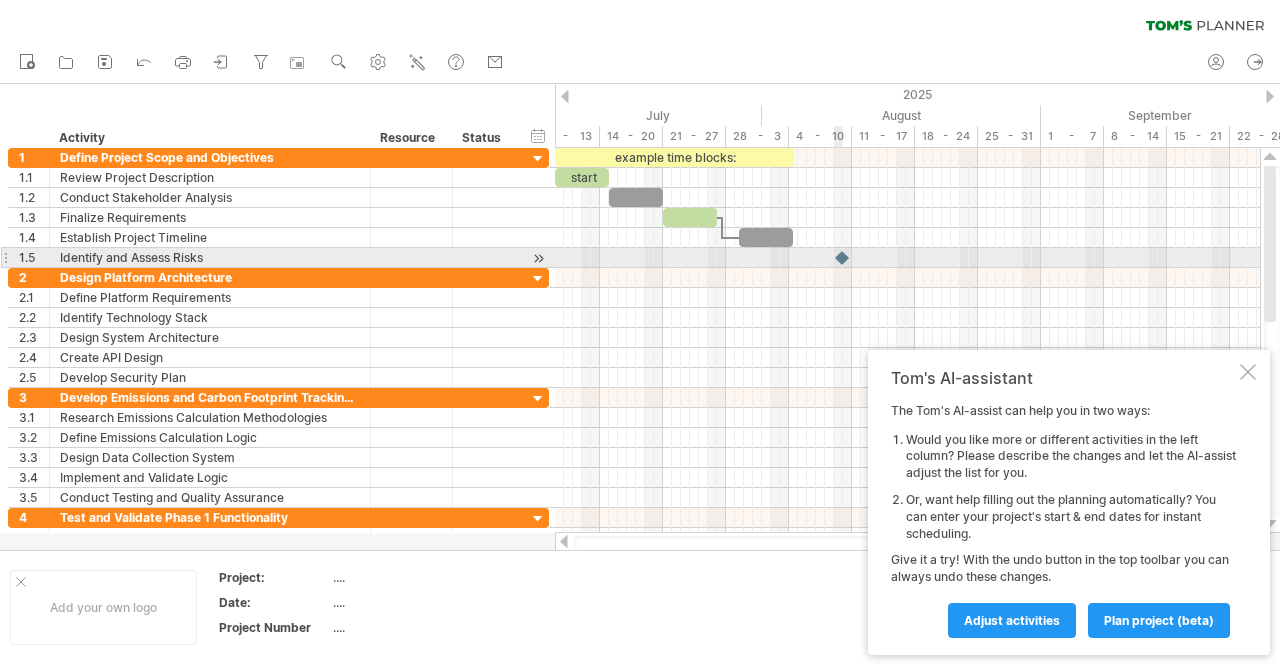 click at bounding box center [843, 257] 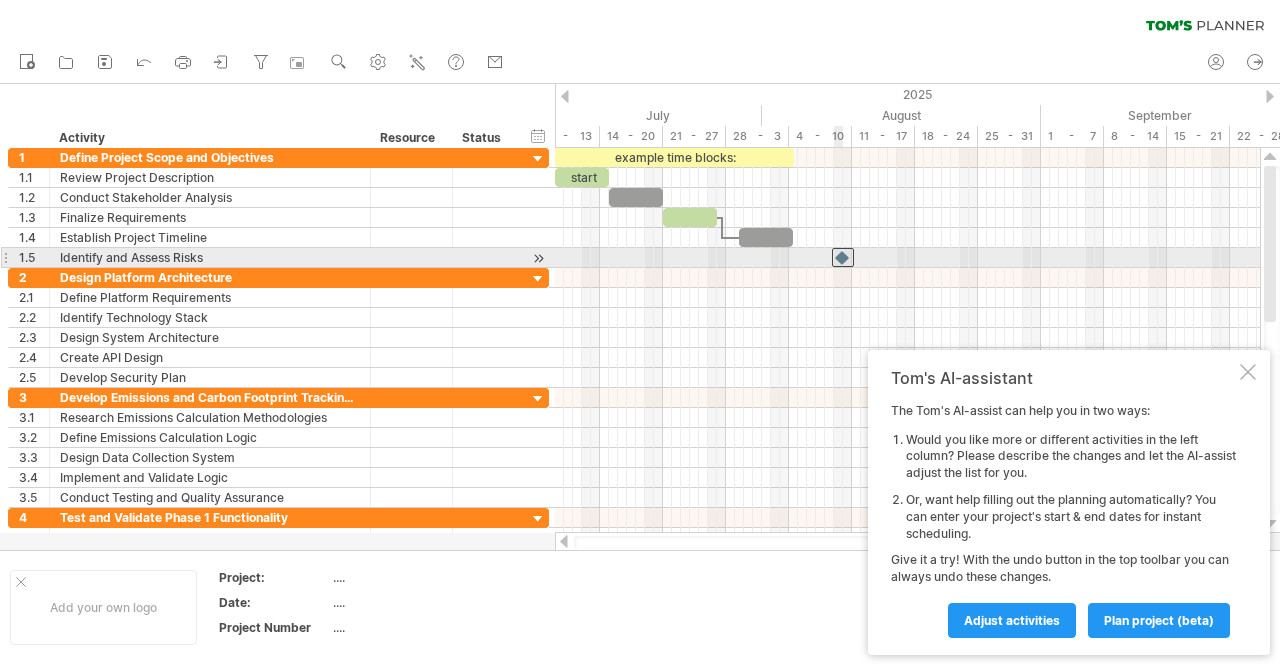 click at bounding box center [843, 257] 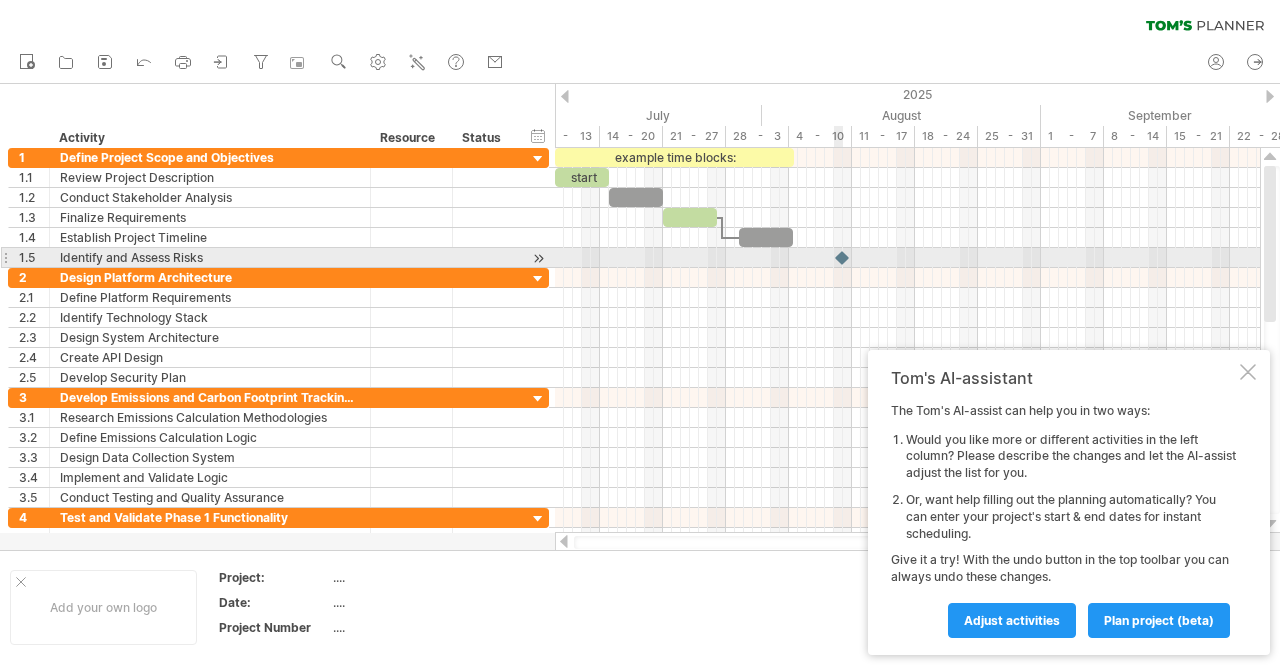 click at bounding box center [843, 257] 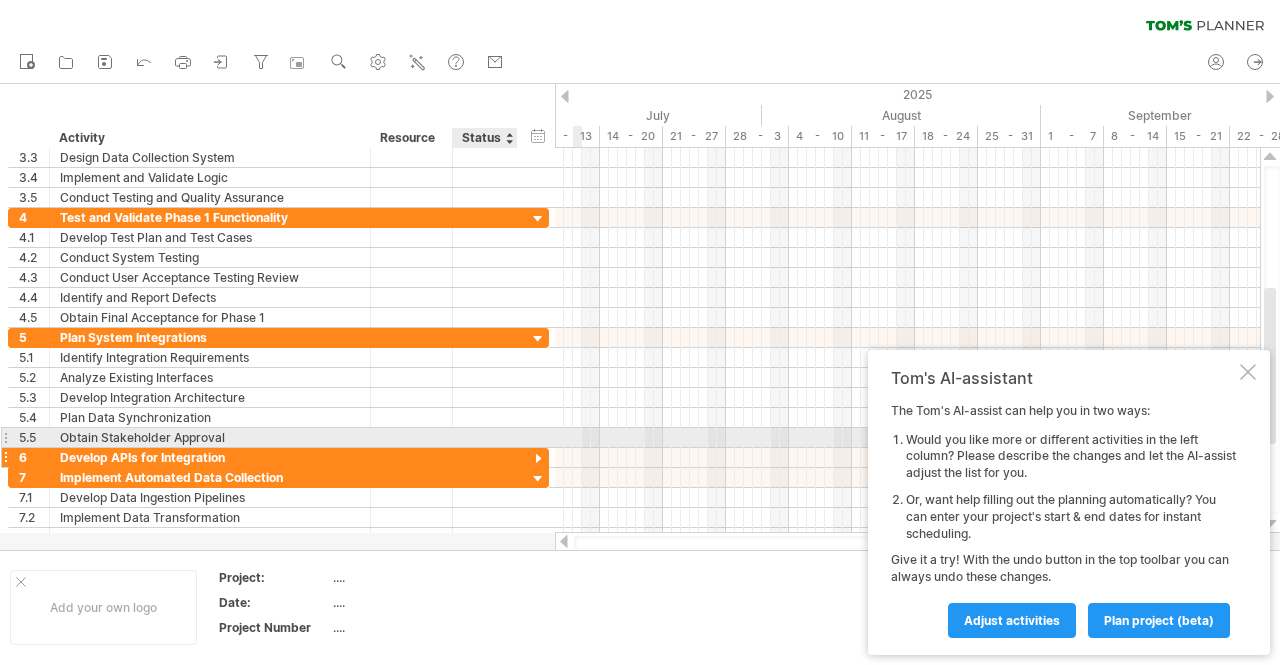 click at bounding box center (538, 459) 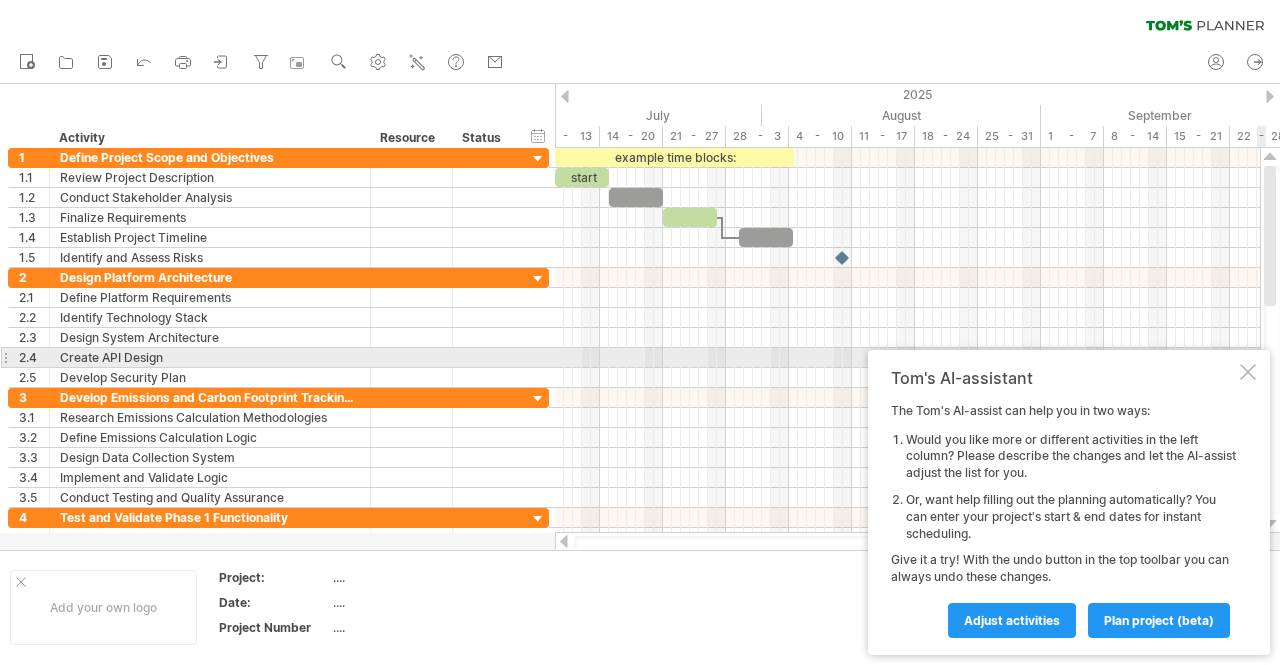 click on "Tom's AI-assistant The Tom's AI-assist can help you in two ways: Would you like more or different activities in the left column? Please describe the changes and let the AI-assist adjust the list for you. Or, want help filling out the planning automatically? You can enter your project's start & end dates for instant scheduling. Give it a try! With the undo button in the top toolbar you can always undo these changes. Adjust activities    plan project (beta)" at bounding box center [1069, 502] 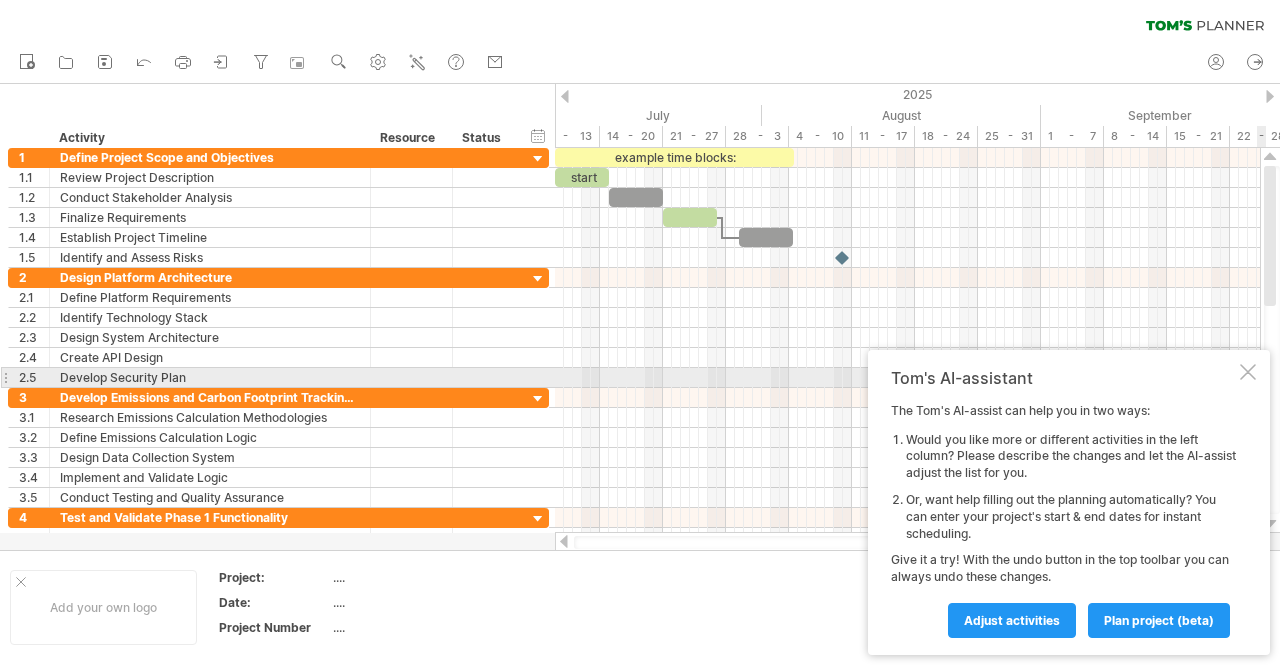 click at bounding box center [1248, 372] 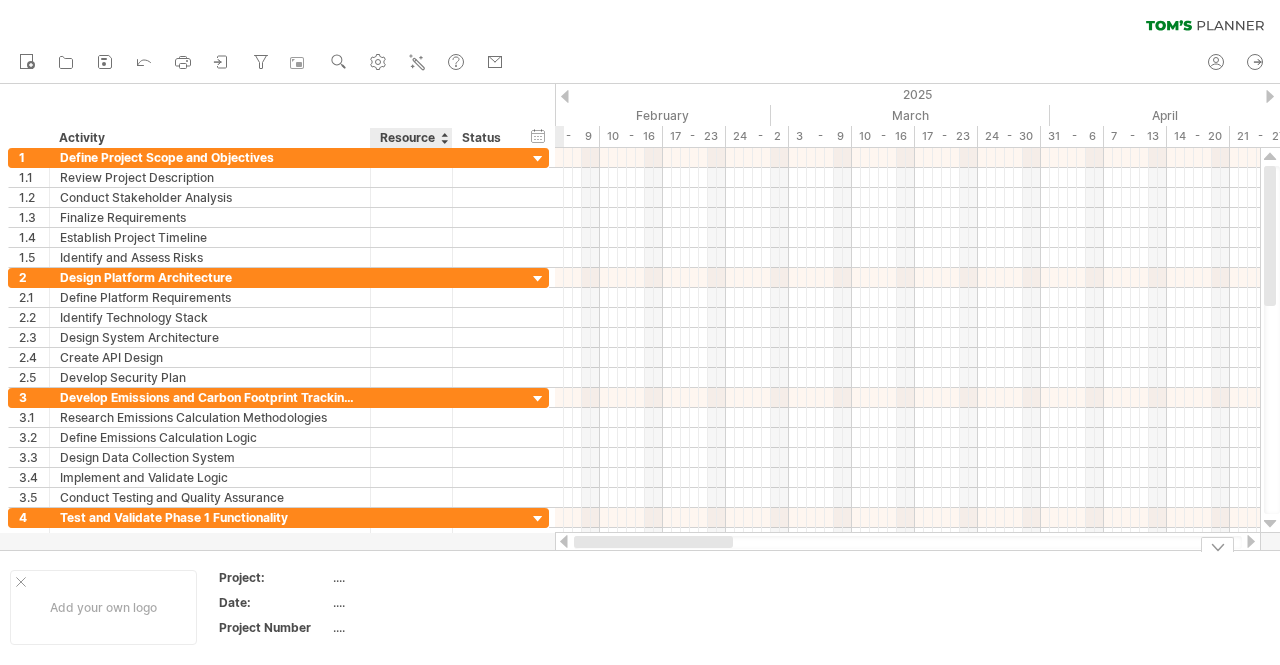 drag, startPoint x: 924, startPoint y: 539, endPoint x: 364, endPoint y: 547, distance: 560.0571 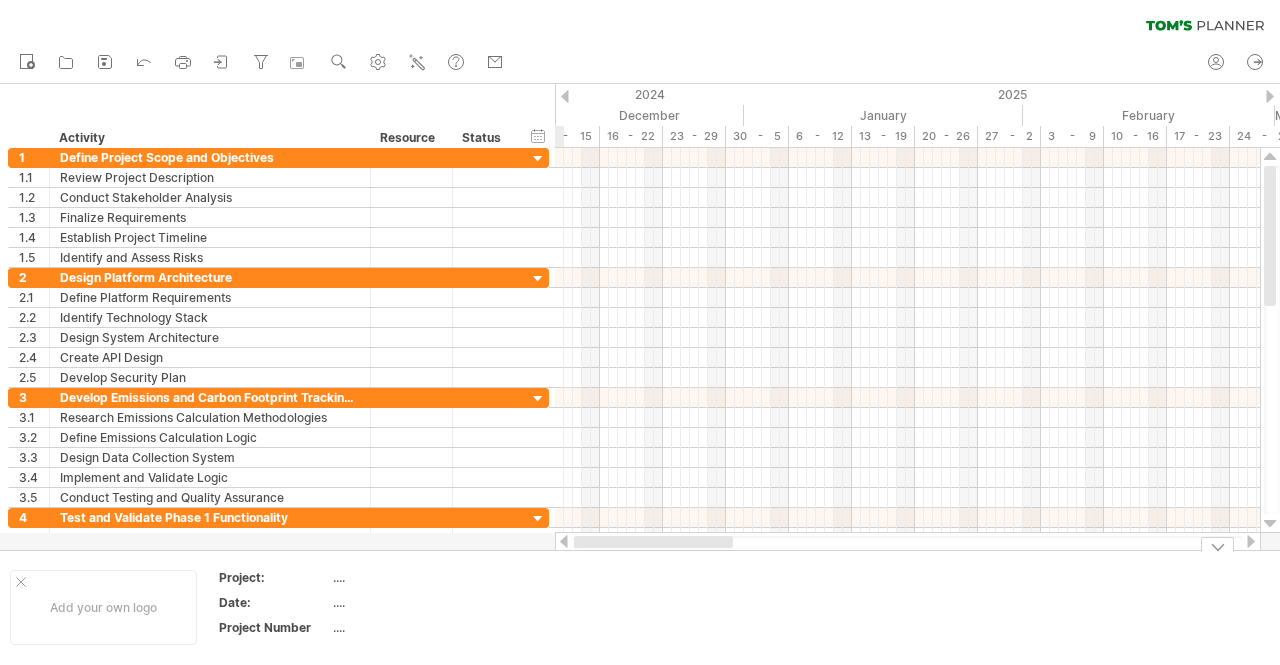 drag, startPoint x: 698, startPoint y: 547, endPoint x: 592, endPoint y: 539, distance: 106.30146 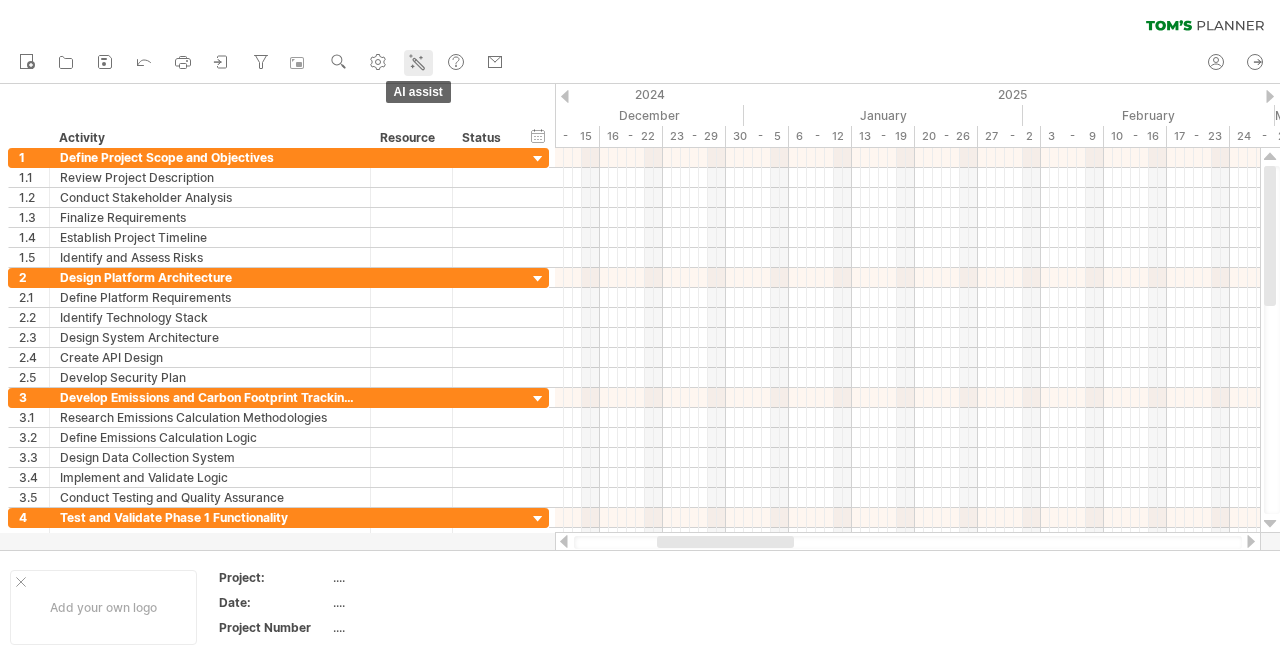 click at bounding box center [417, 62] 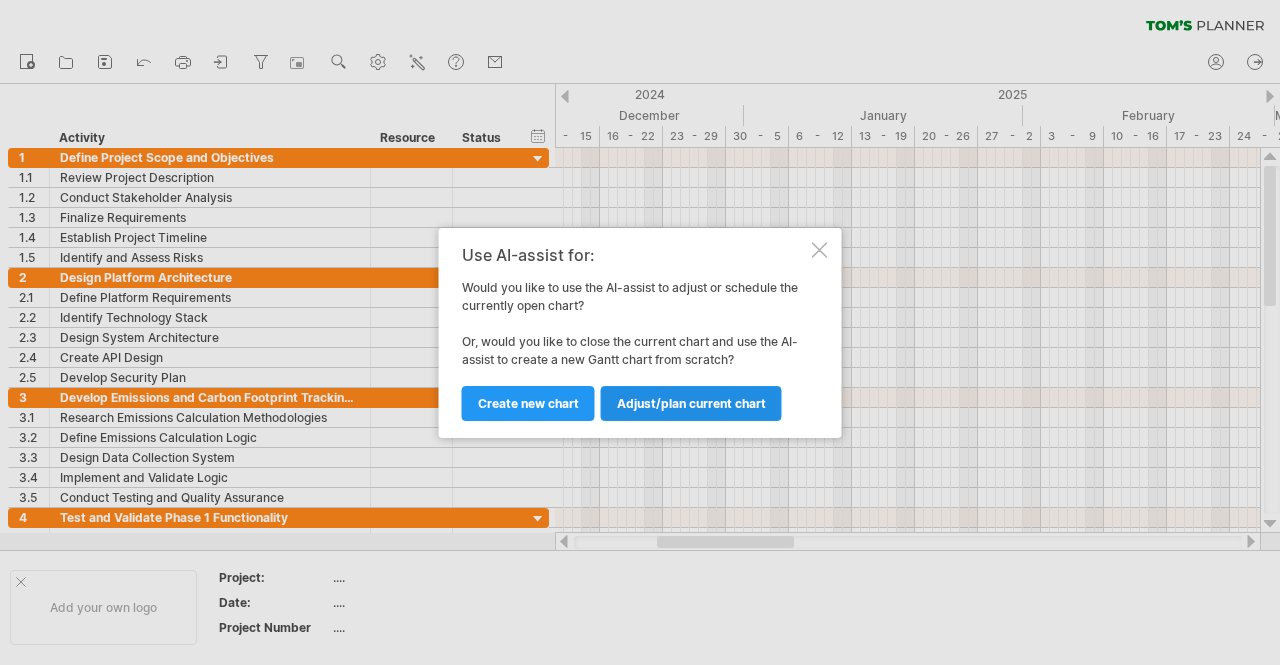 click on "Adjust/plan current chart" at bounding box center [691, 403] 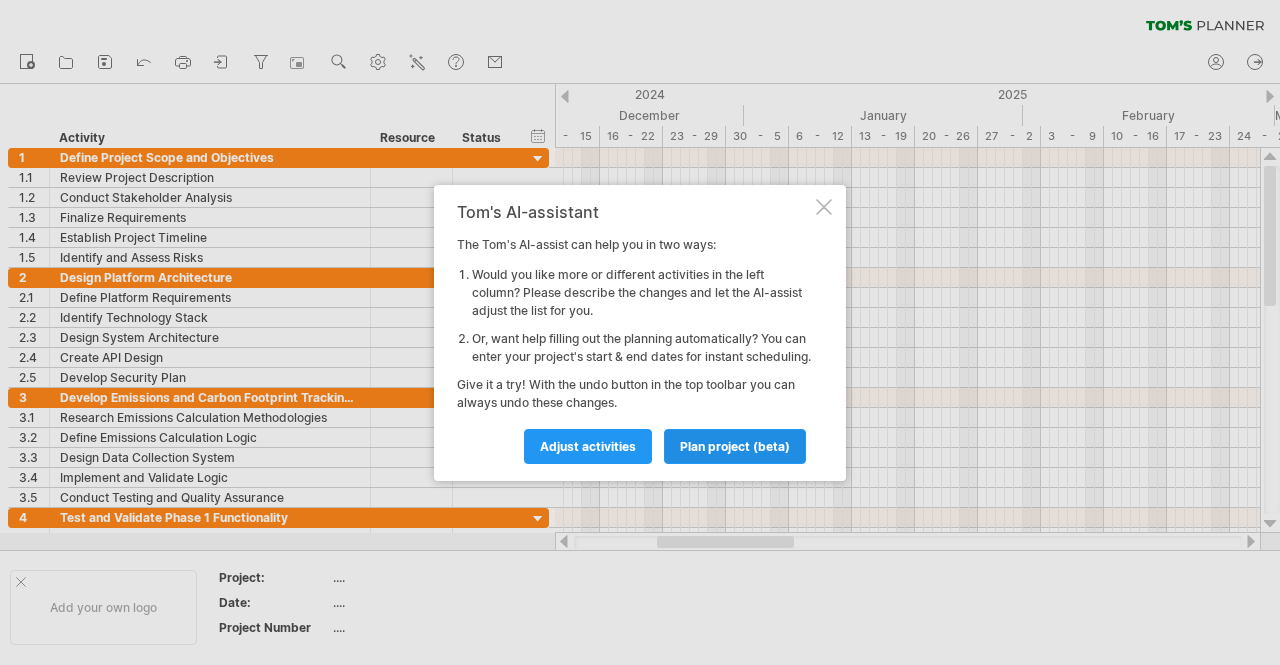 click on "plan project (beta)" at bounding box center [588, 446] 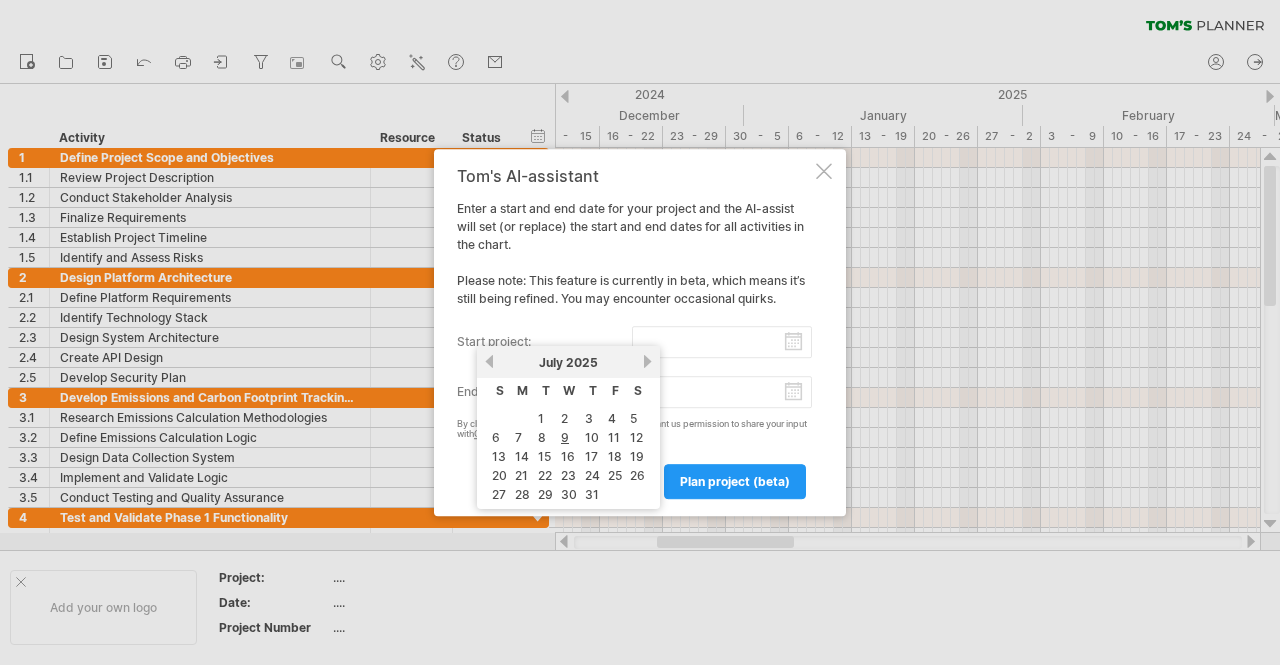 click on "start project:" at bounding box center [722, 342] 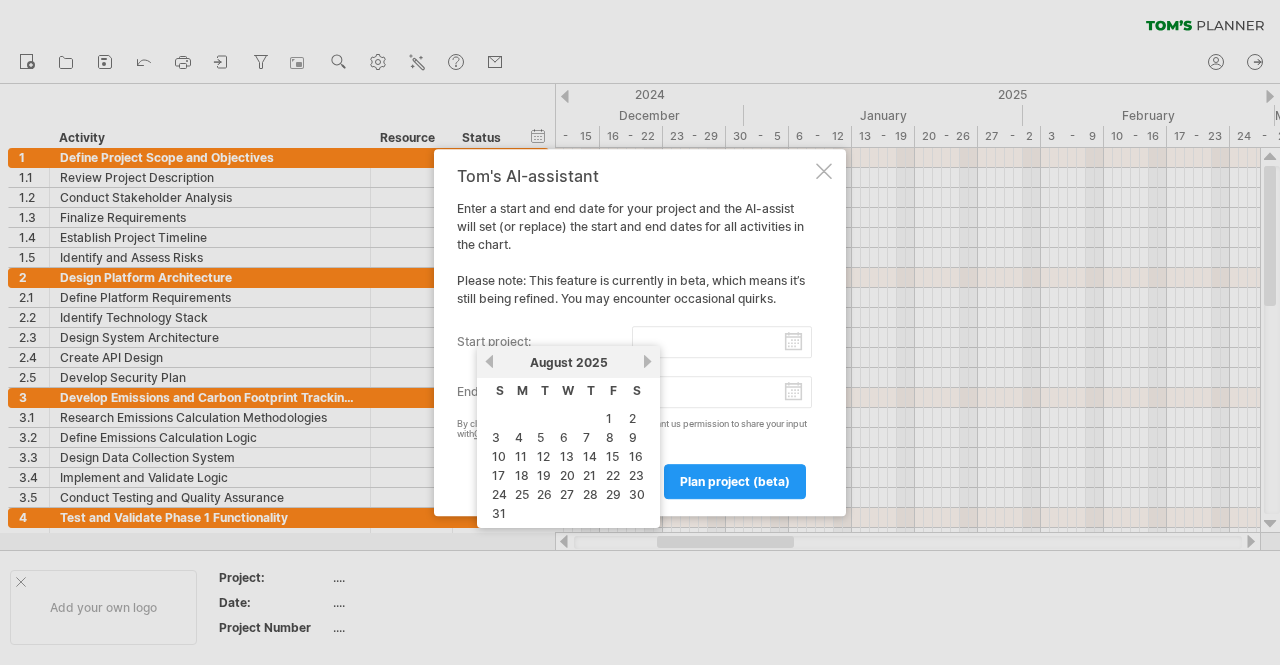 click on "next" at bounding box center (647, 361) 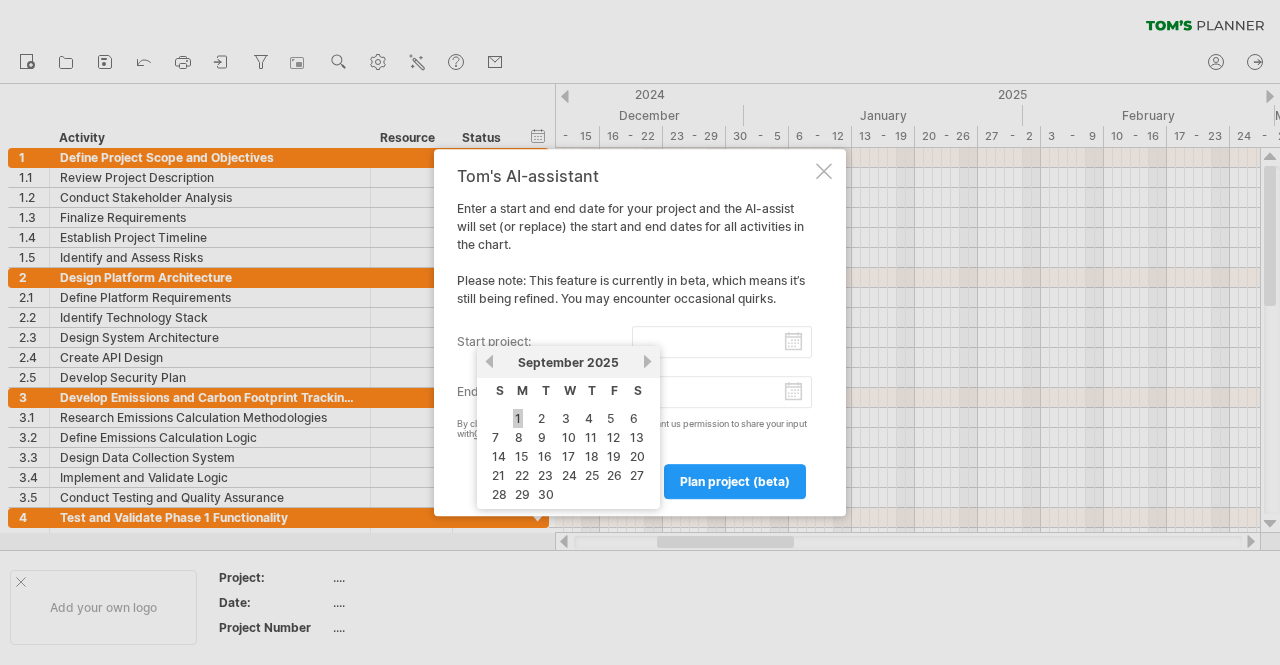 click on "1" at bounding box center [518, 418] 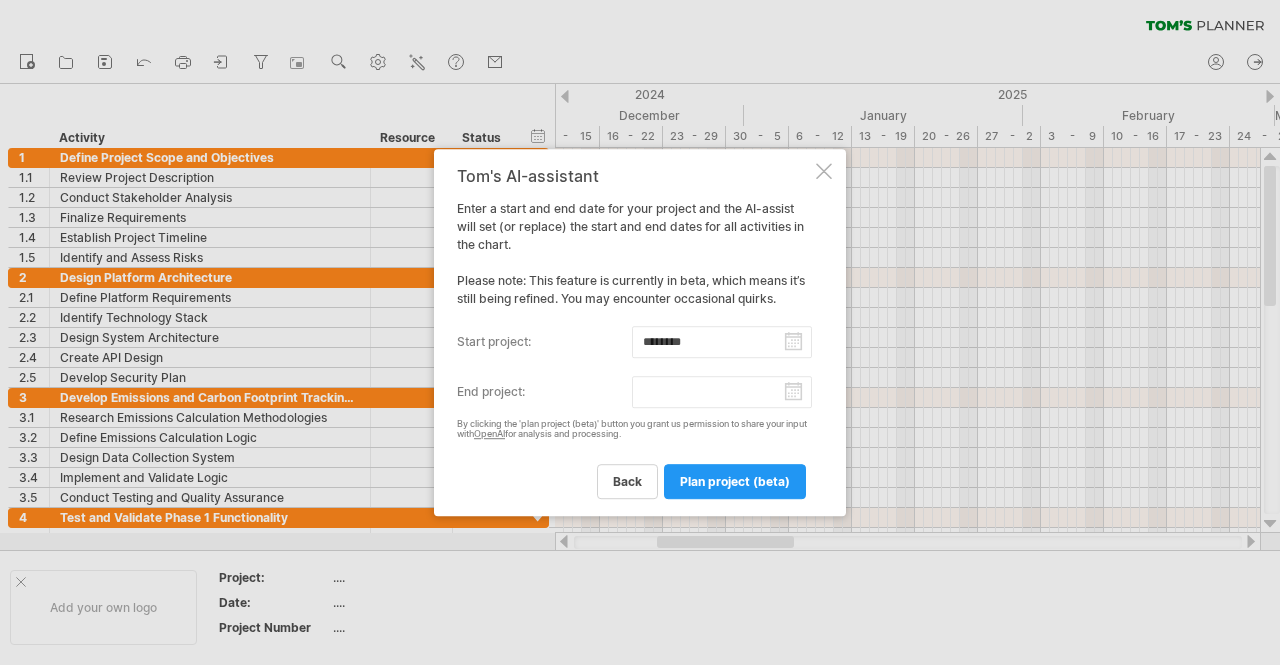 click on "end project:" at bounding box center (722, 392) 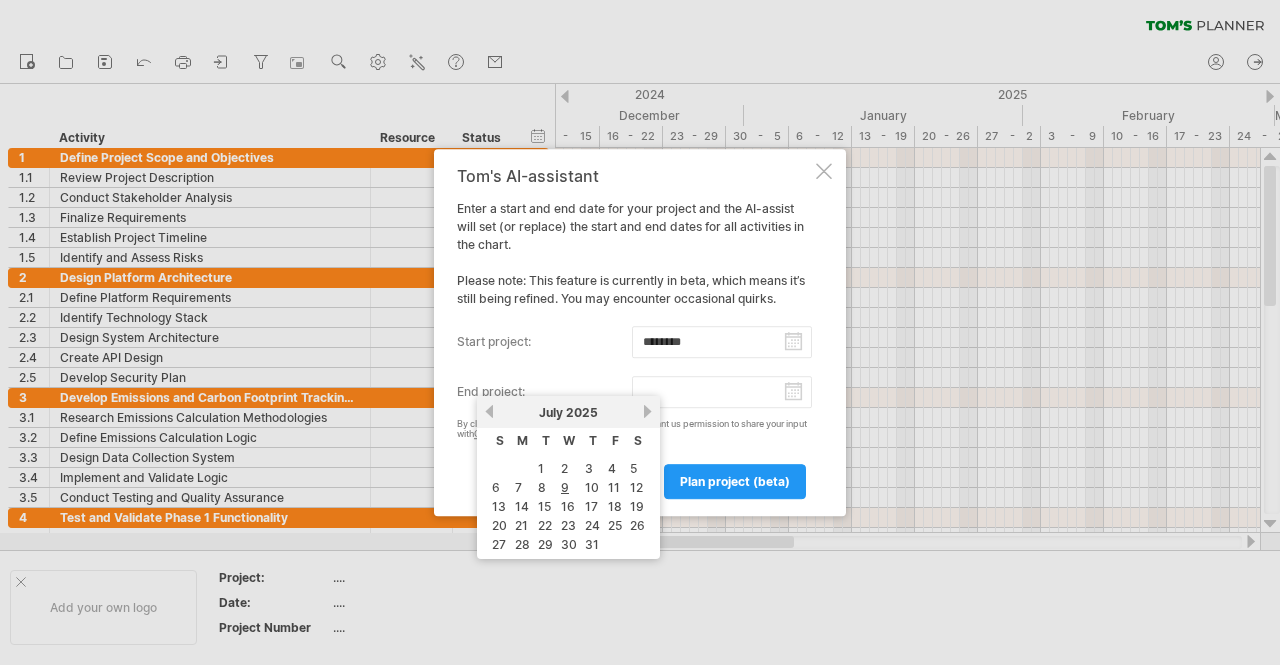 click on "[MONTH] 2025" at bounding box center (568, 412) 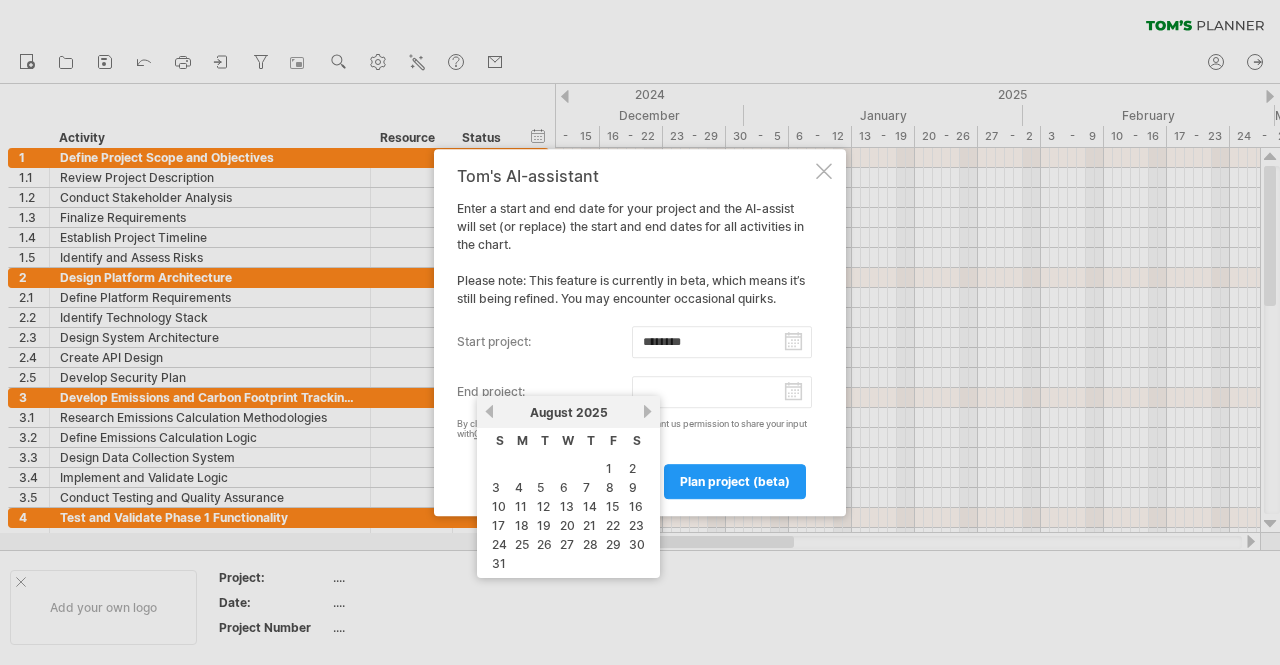 click on "previous next August   2025" at bounding box center [568, 412] 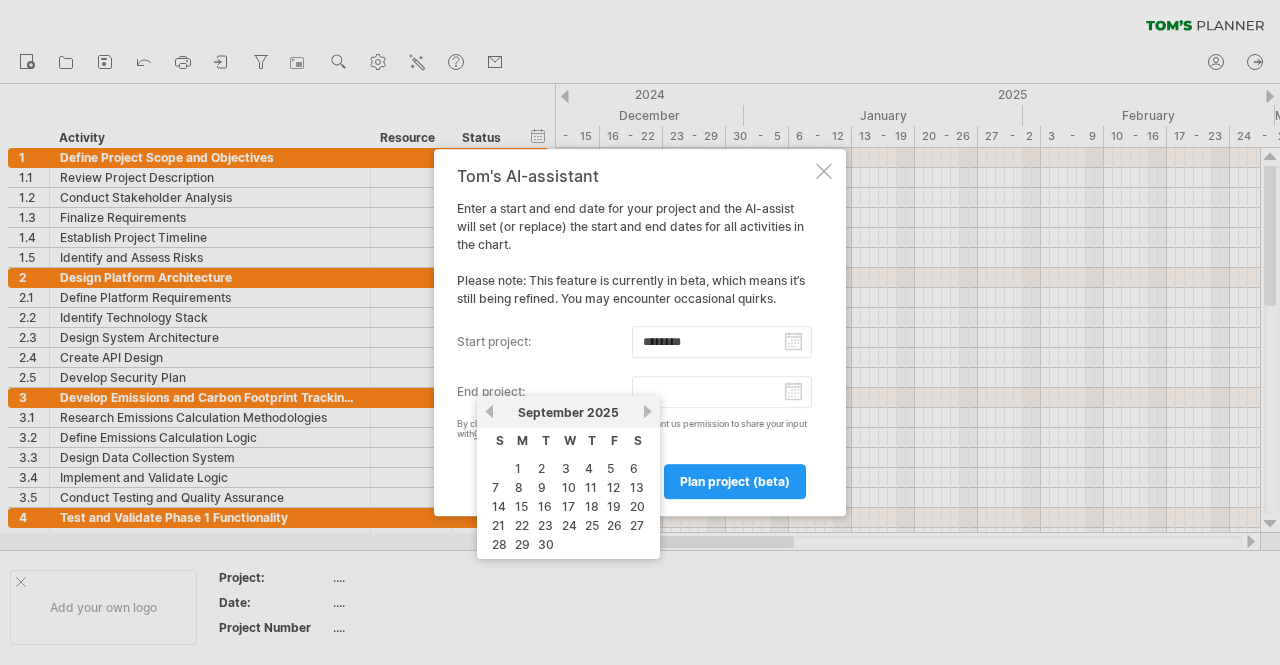 click on "next" at bounding box center [647, 411] 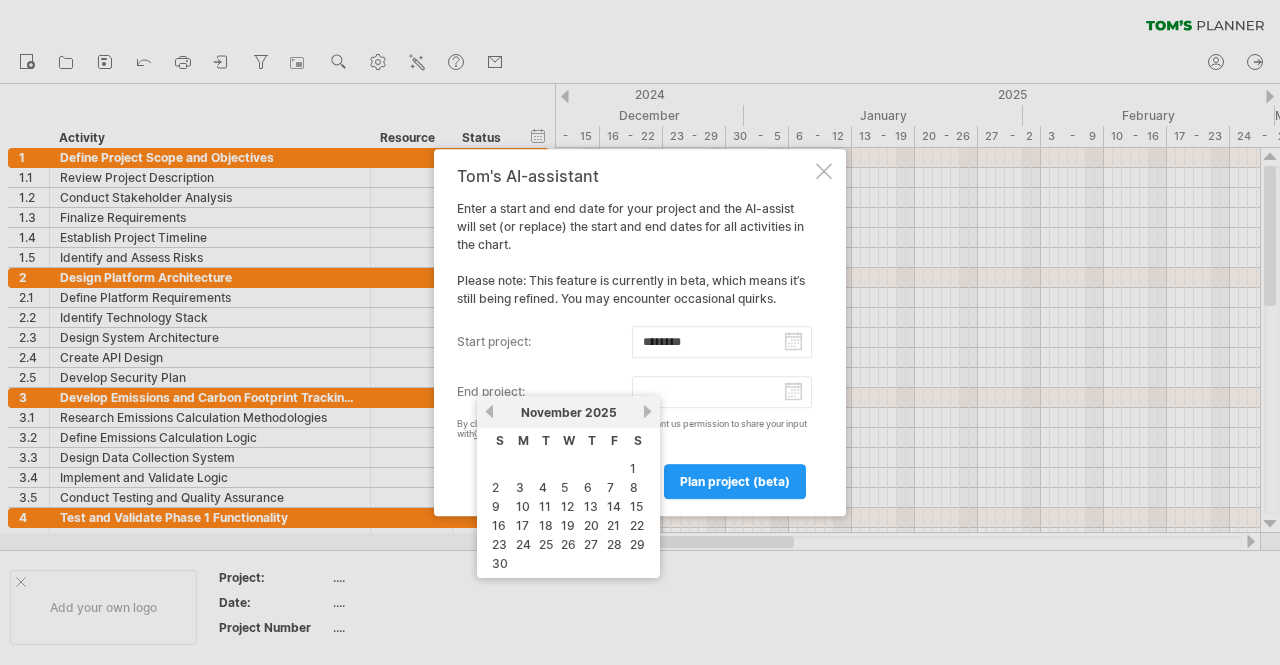 click on "next" at bounding box center [647, 411] 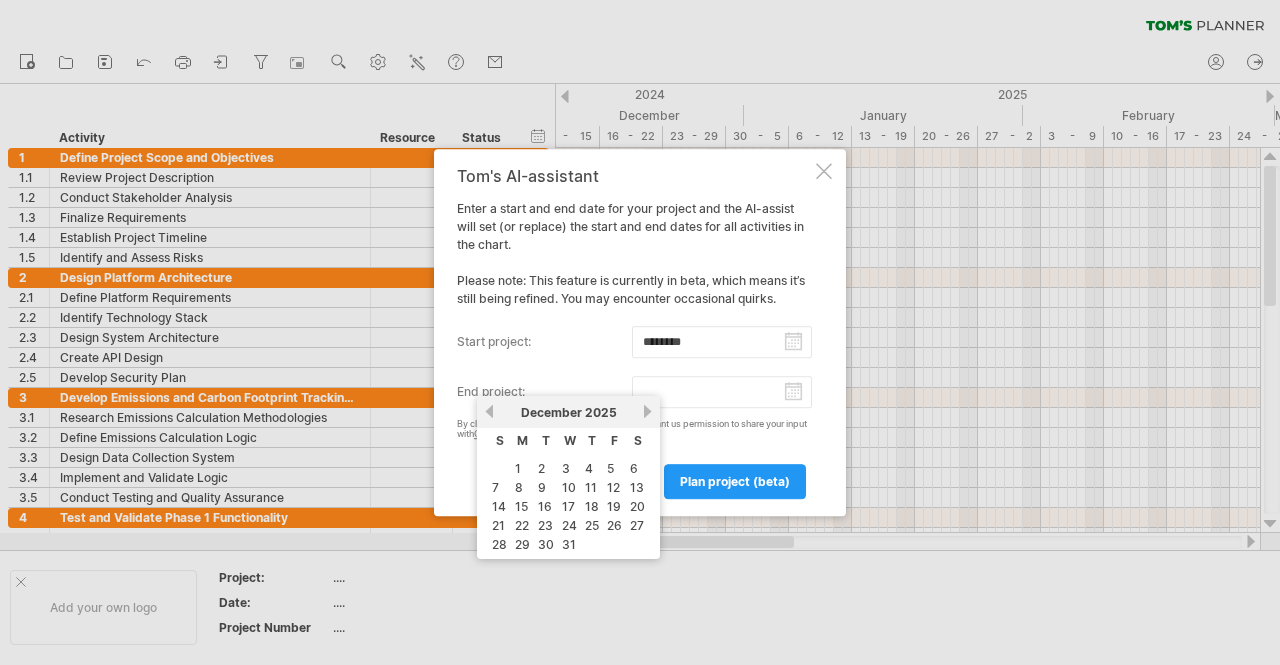click on "next" at bounding box center (647, 411) 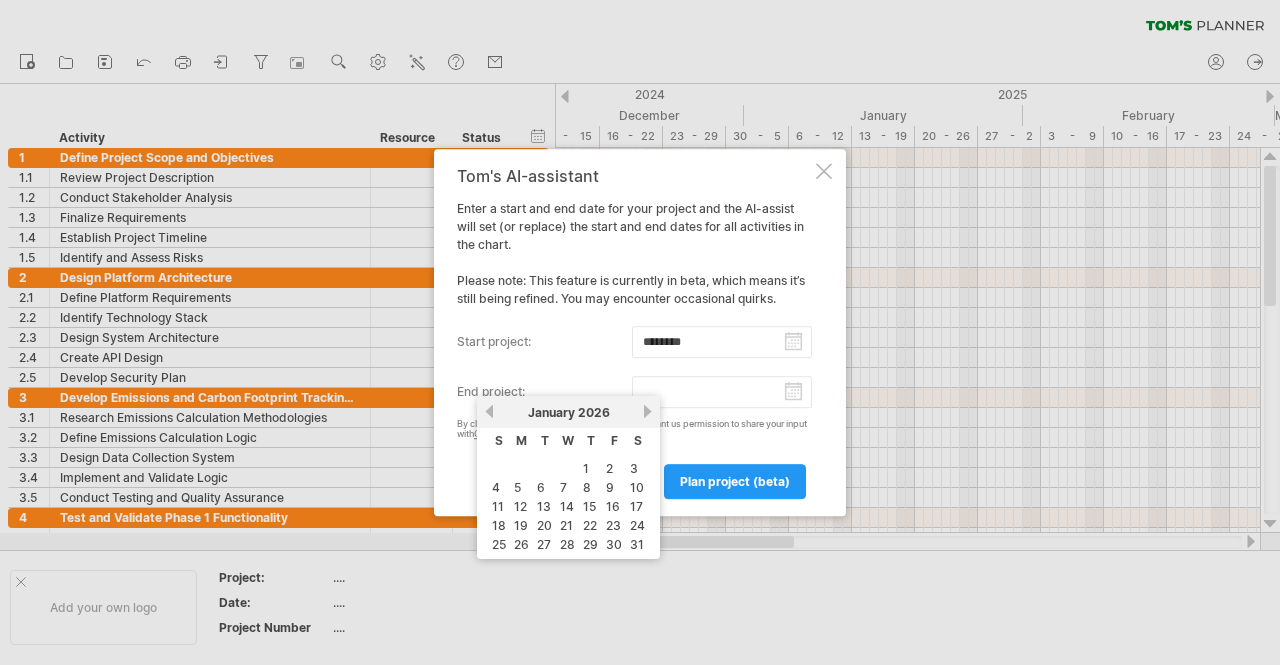 click on "next" at bounding box center (647, 411) 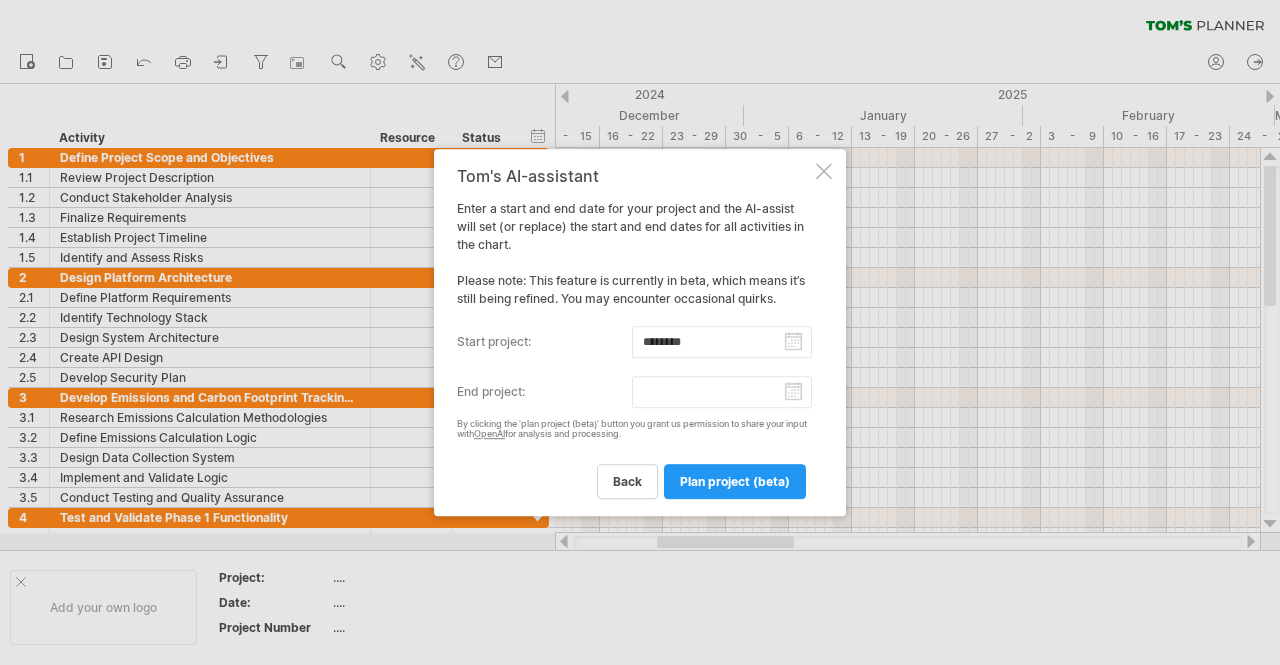 click on "Tom's AI-assistant Enter a start and end date for your project and the AI-assist will set (or replace) the start and end dates for all activities in the chart. Please note: This feature is currently in beta, which means it’s still being refined. You may encounter occasional quirks. start project: ******** end project: By clicking the 'plan project (beta)' button you grant us permission to share your input with OpenAI for analysis and processing. back plan project (beta)" at bounding box center (634, 333) 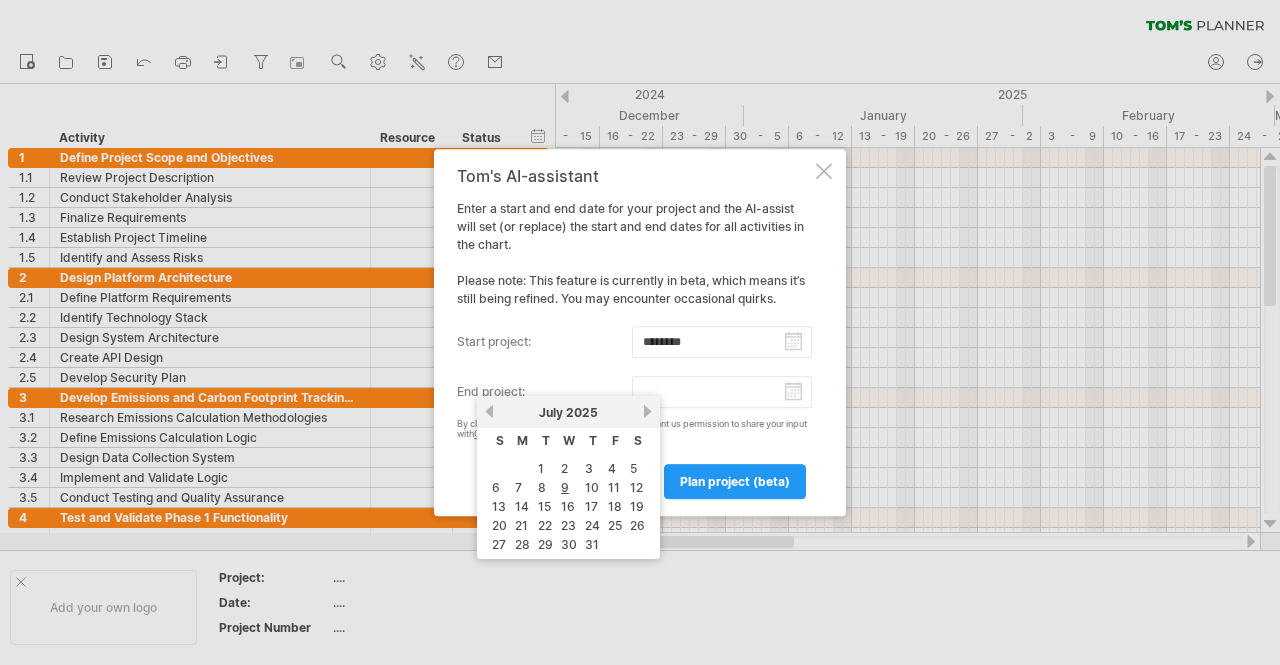 click on "[MONTH] 2025" at bounding box center [568, 412] 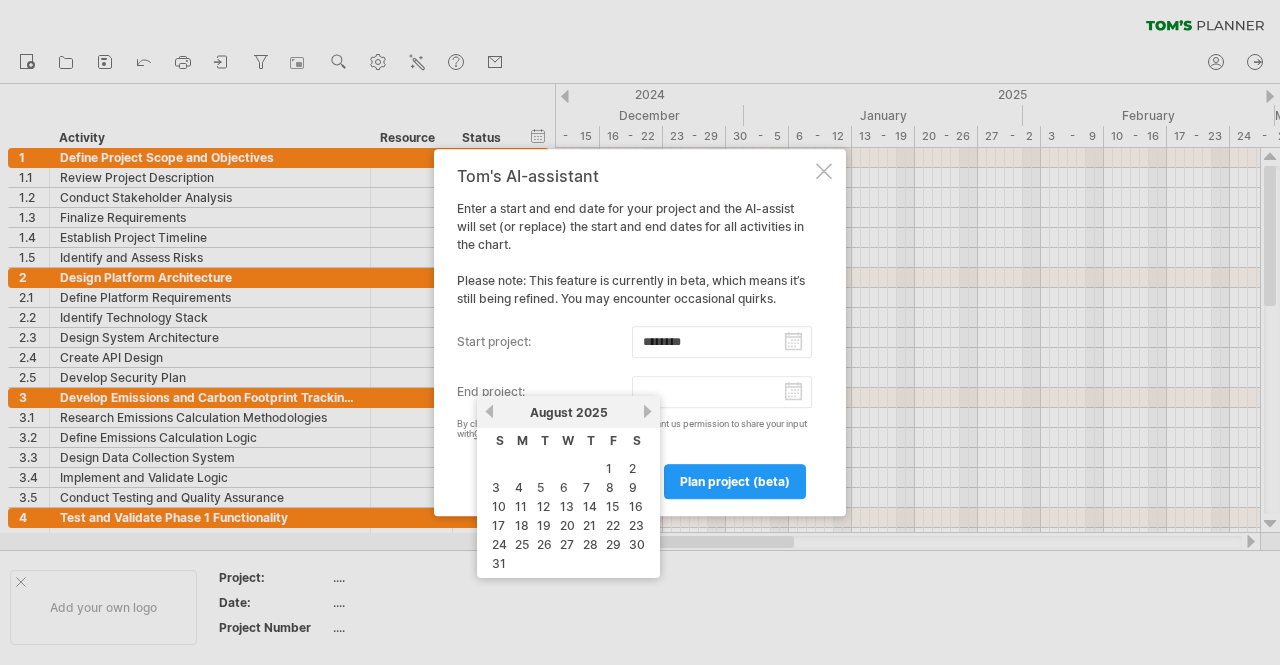 click on "next" at bounding box center [647, 411] 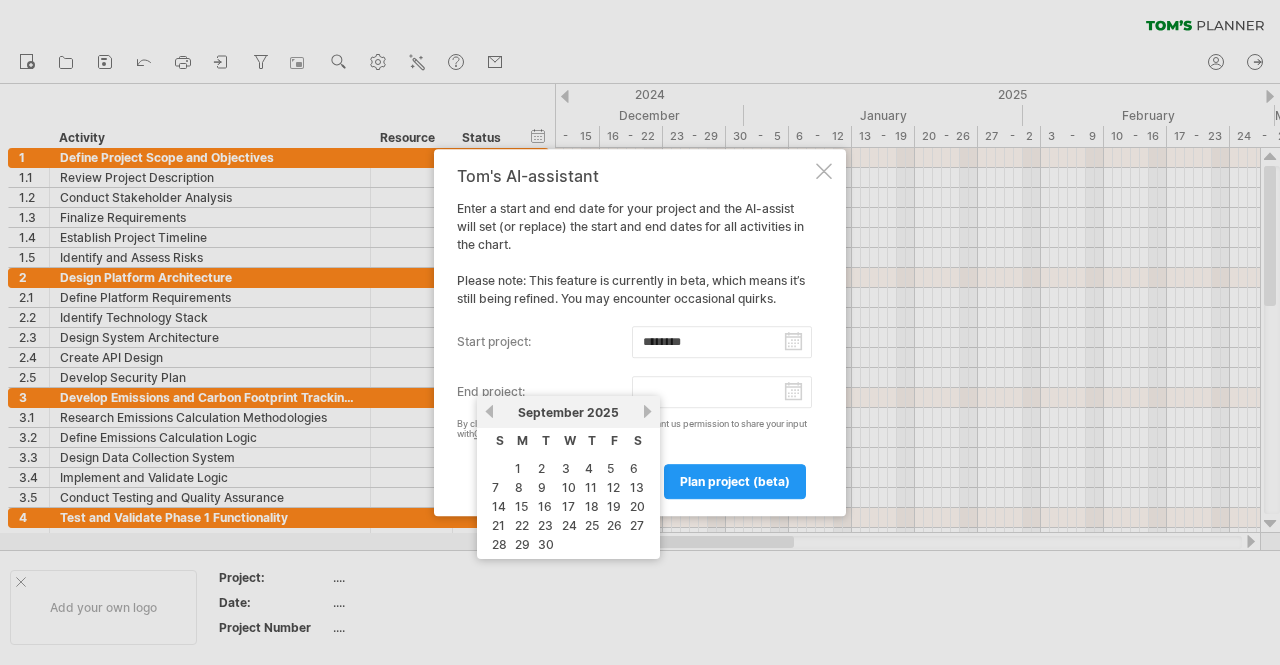 click on "next" at bounding box center (647, 411) 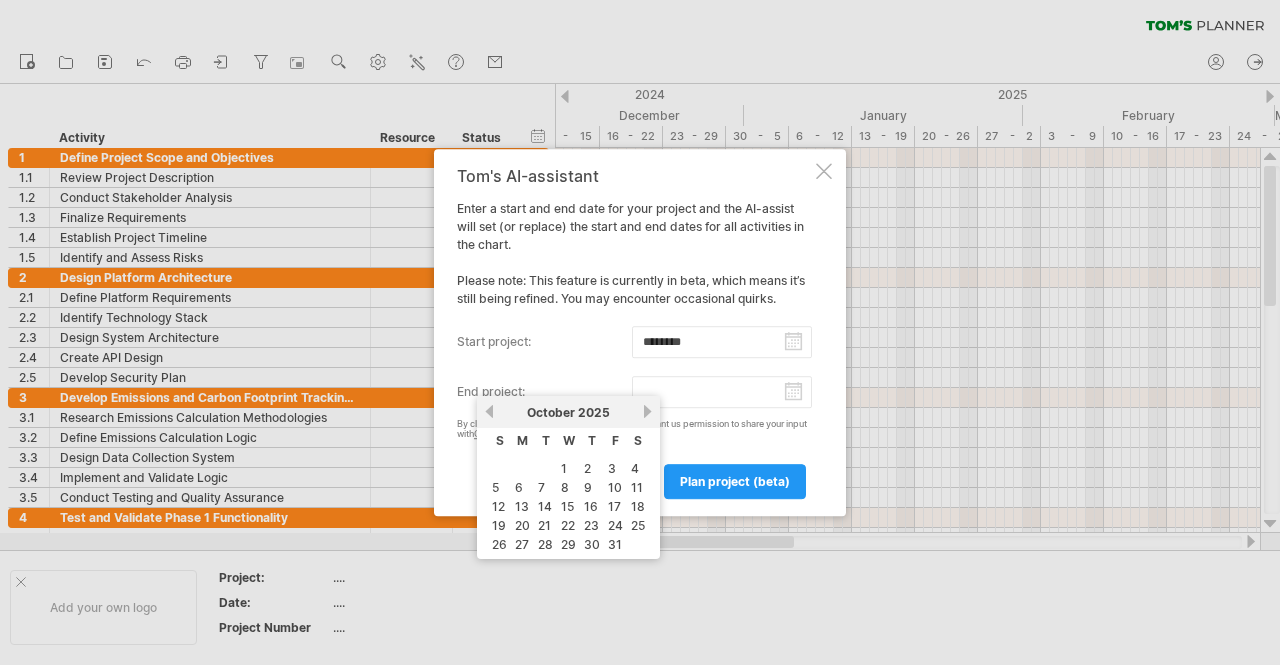 click on "next" at bounding box center (647, 411) 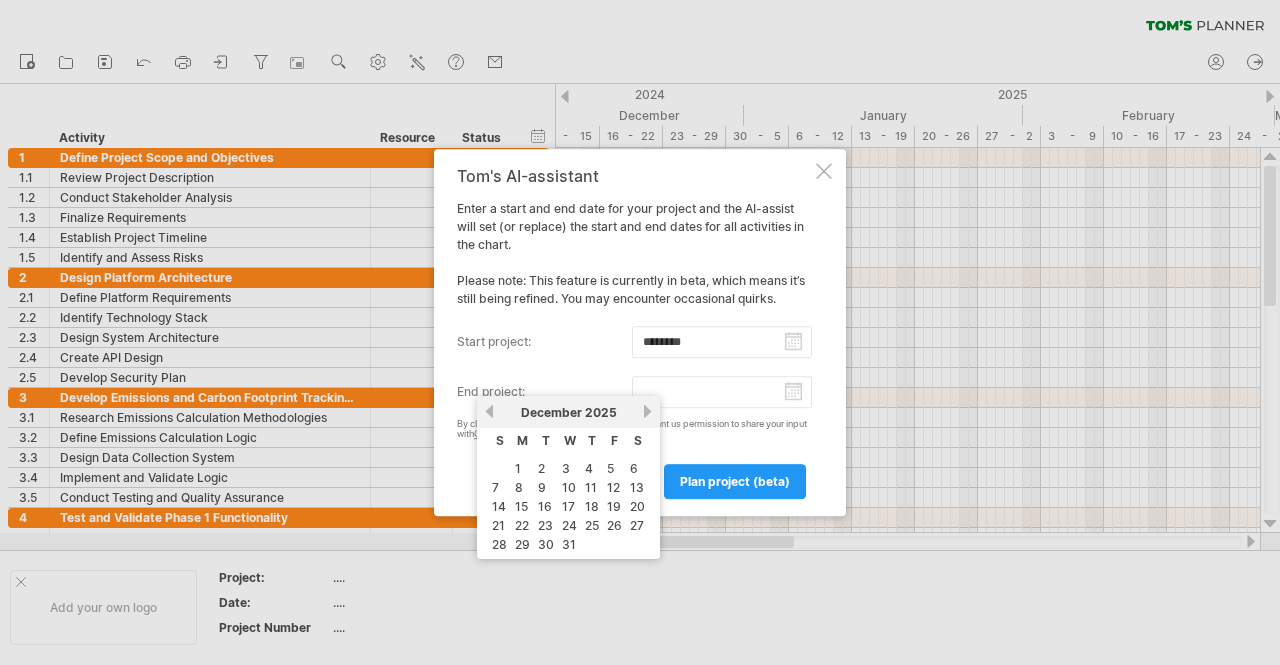 click on "next" at bounding box center (647, 411) 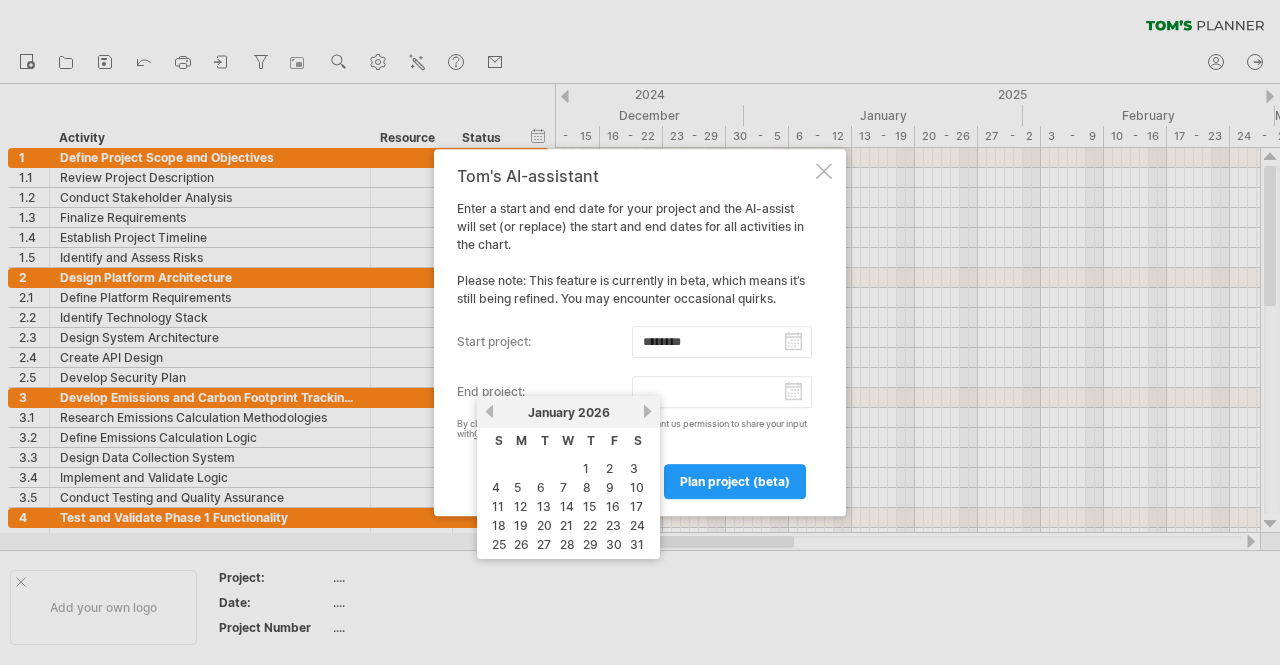 click on "next" at bounding box center [647, 411] 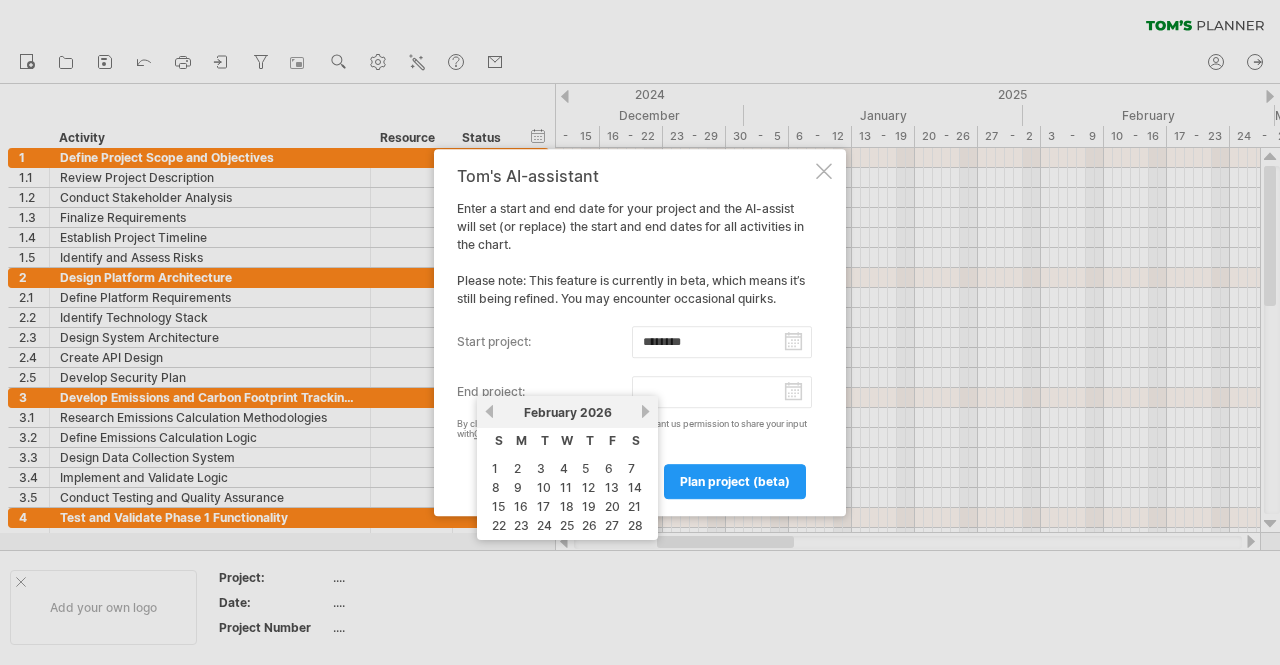 click on "next" at bounding box center (645, 411) 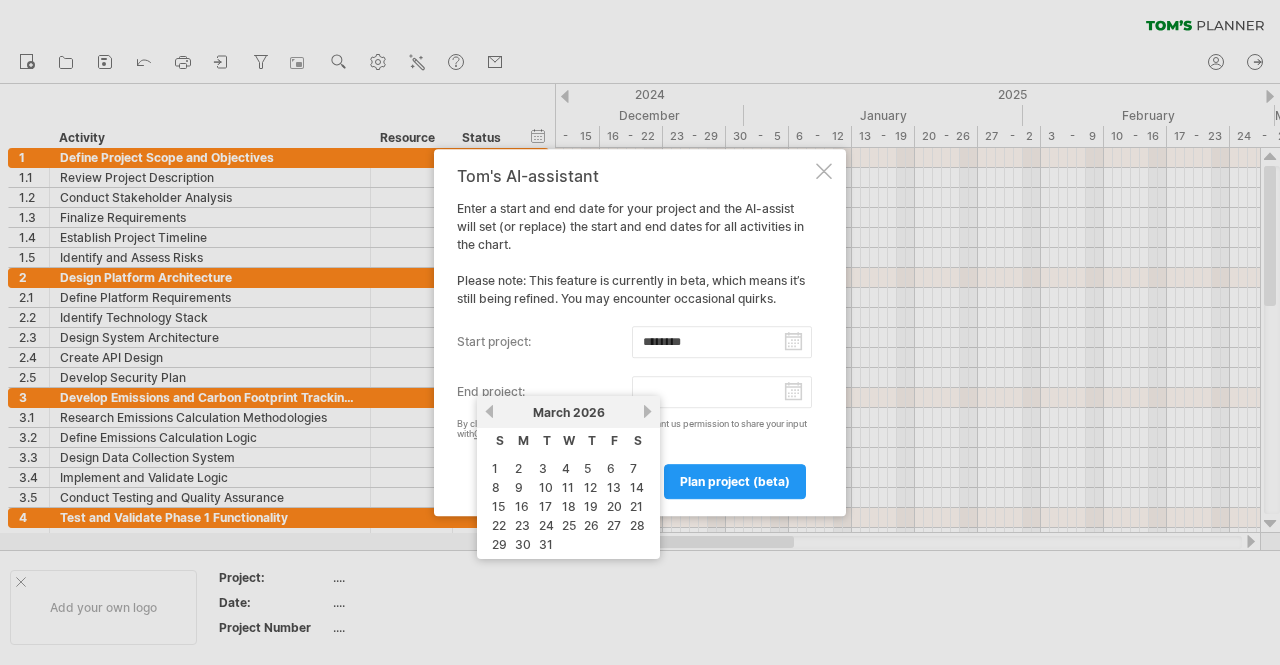 click on "next" at bounding box center [647, 411] 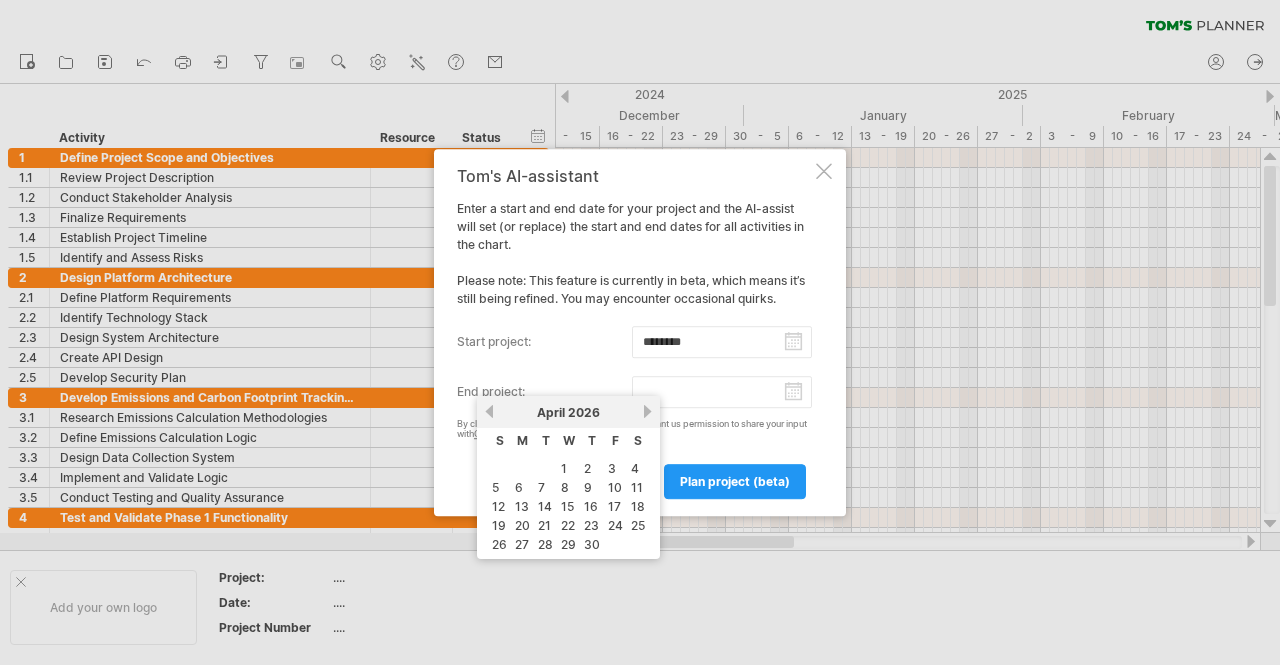 click on "next" at bounding box center (647, 411) 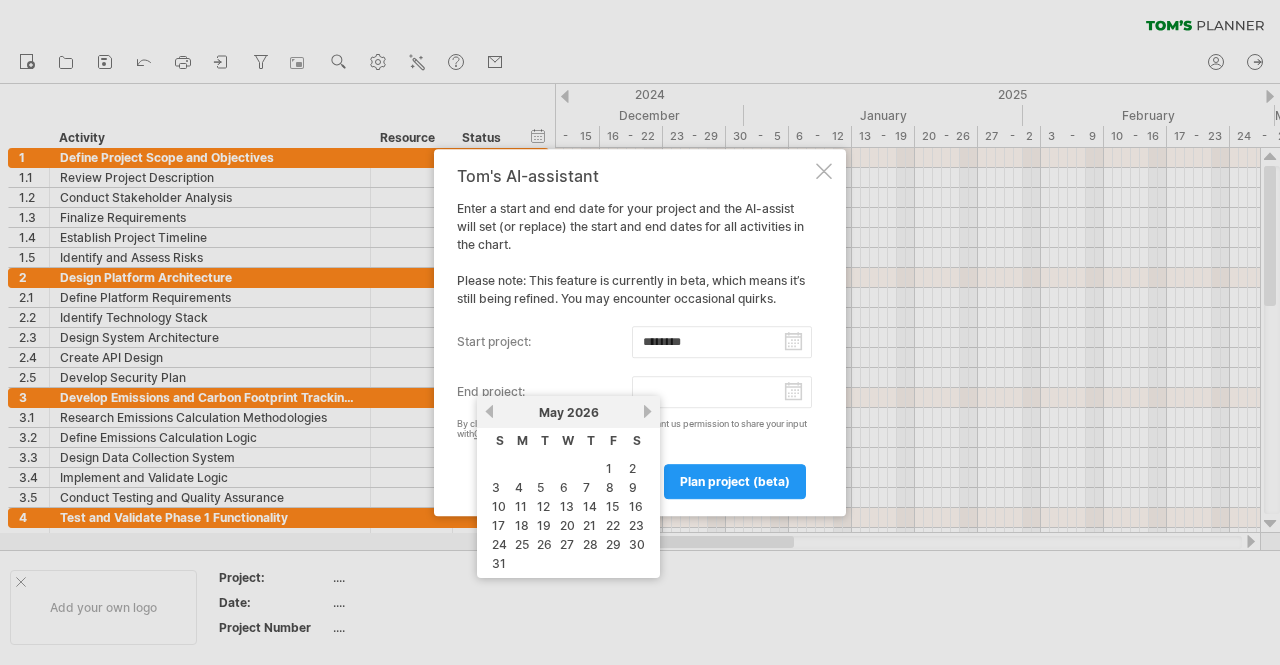 click on "next" at bounding box center (647, 411) 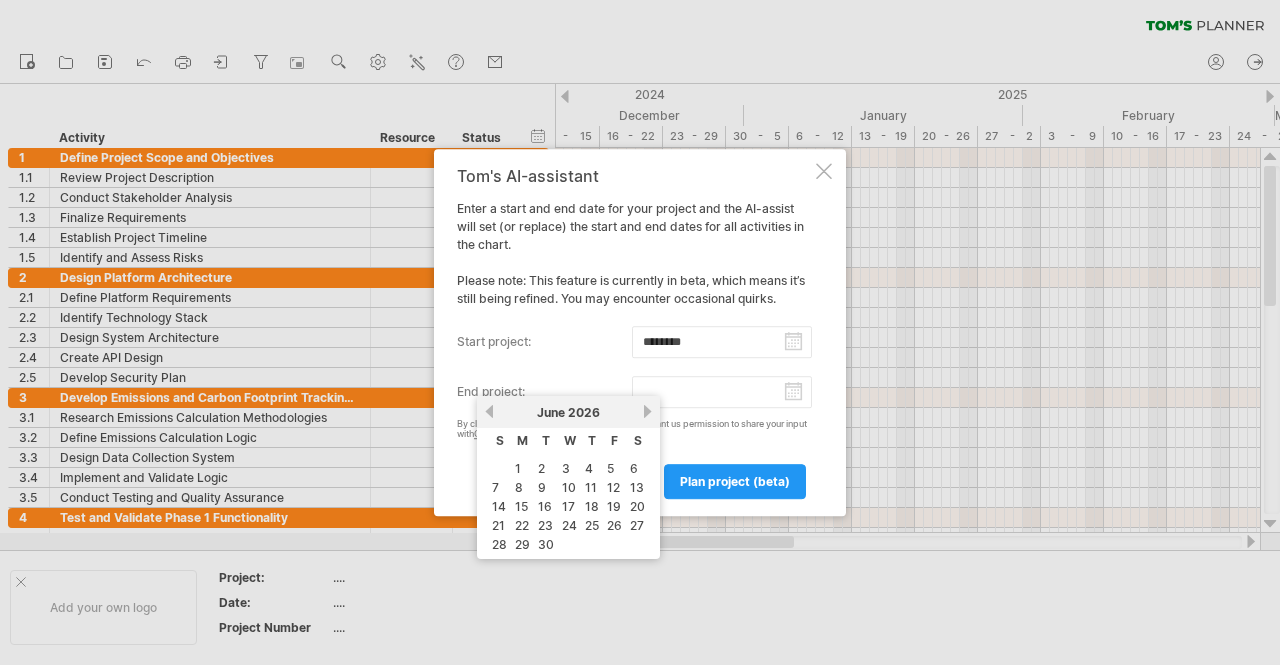 click on "next" at bounding box center [647, 411] 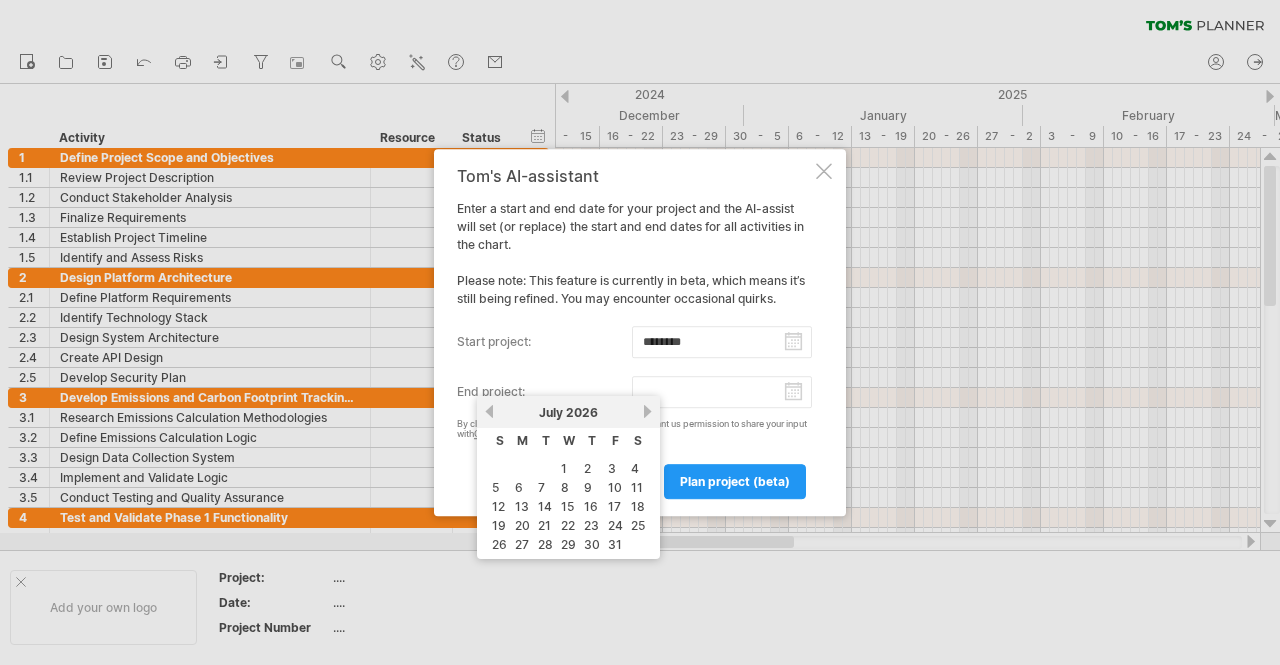 click on "next" at bounding box center (647, 411) 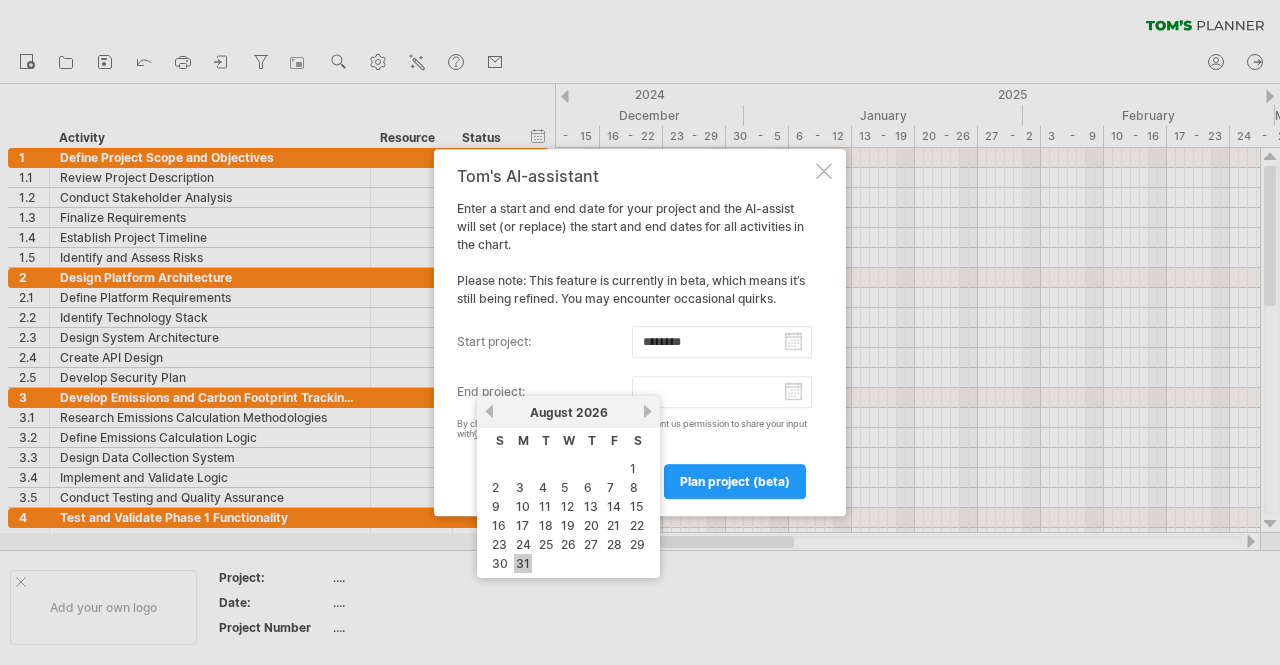 click on "31" at bounding box center [633, 468] 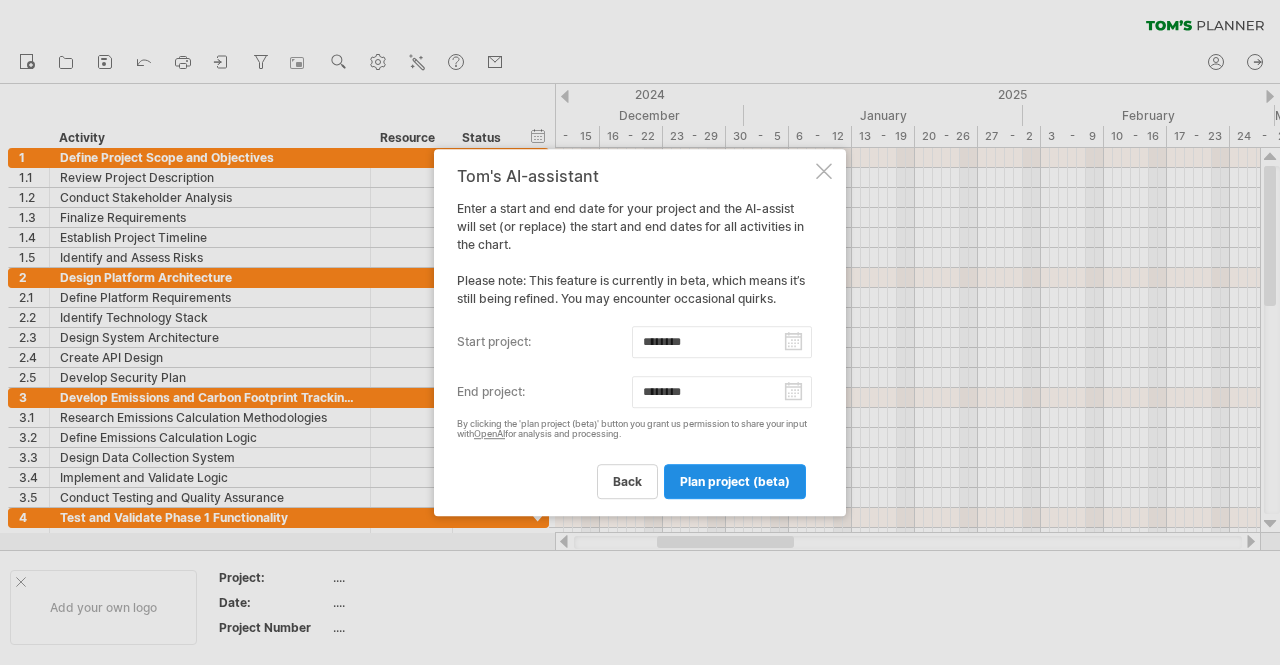 click on "plan project (beta)" at bounding box center [735, 481] 